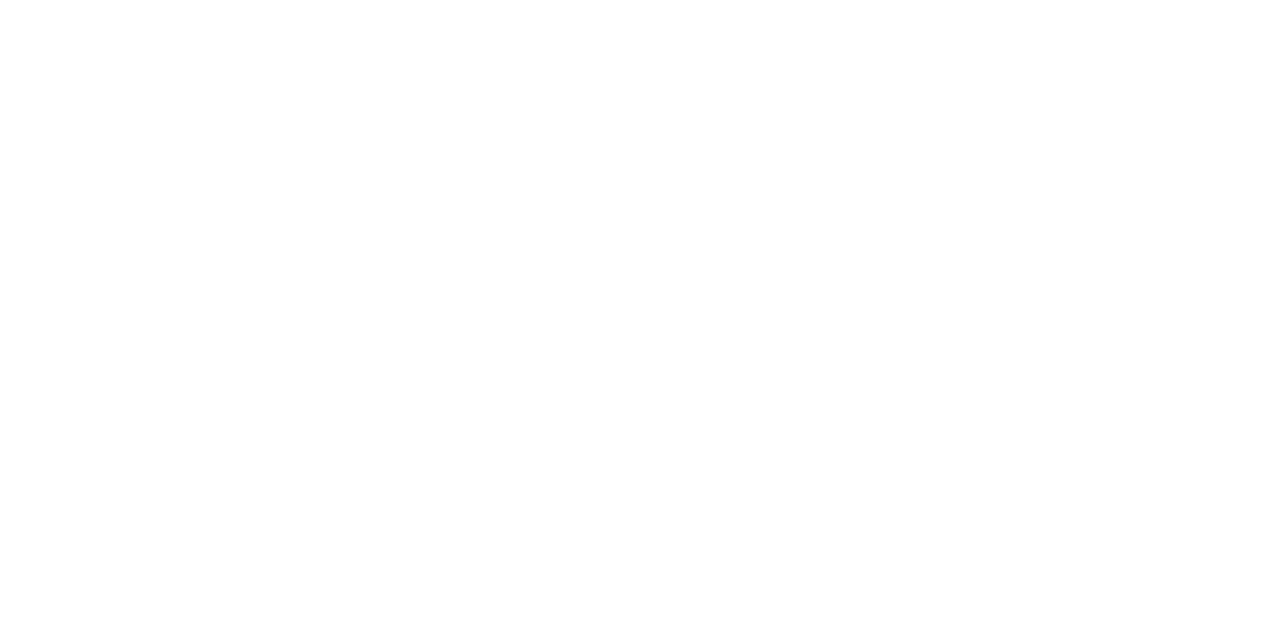 scroll, scrollTop: 0, scrollLeft: 0, axis: both 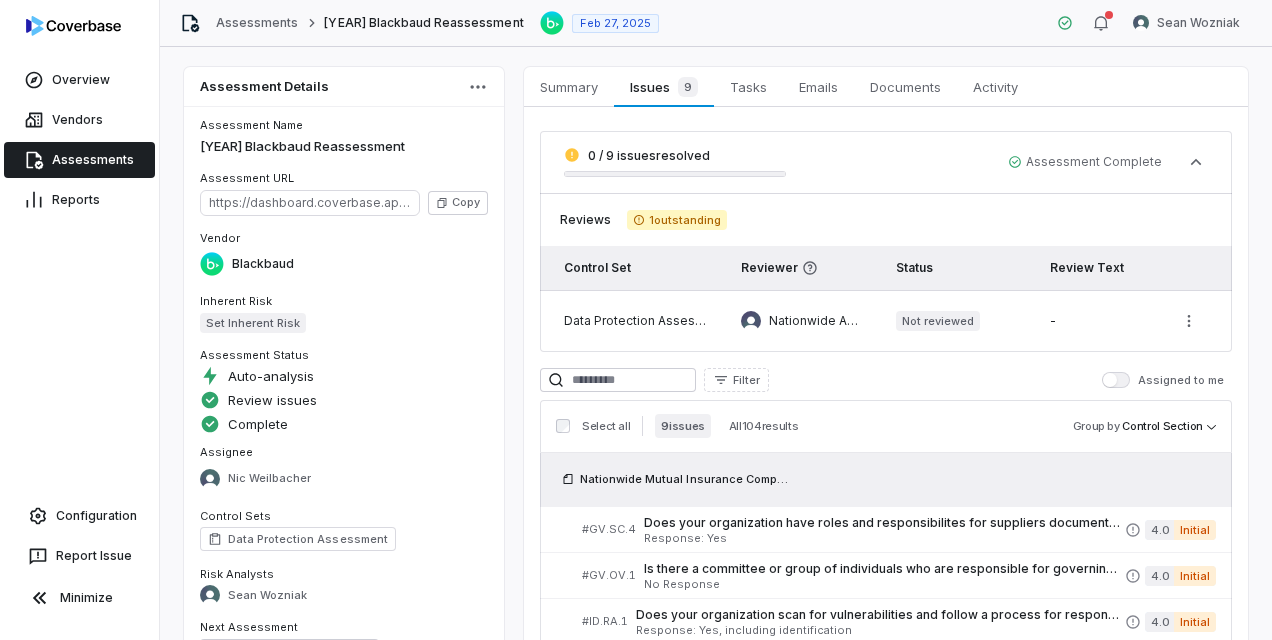 click on "Assessments" at bounding box center [79, 160] 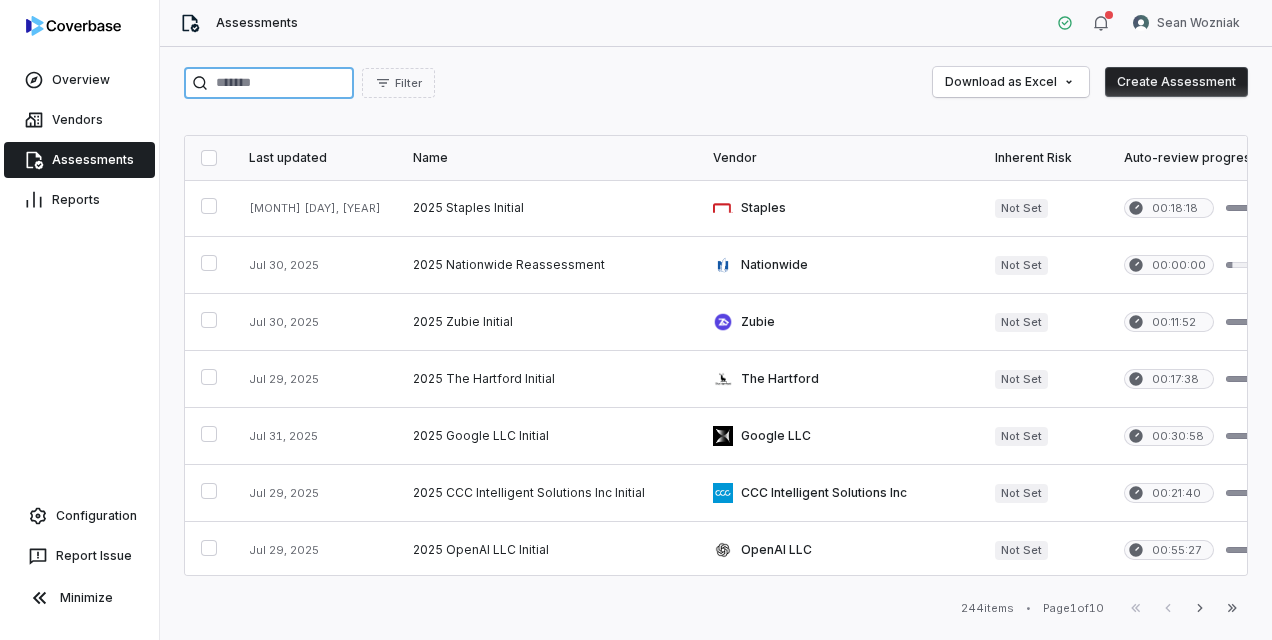 click at bounding box center (269, 83) 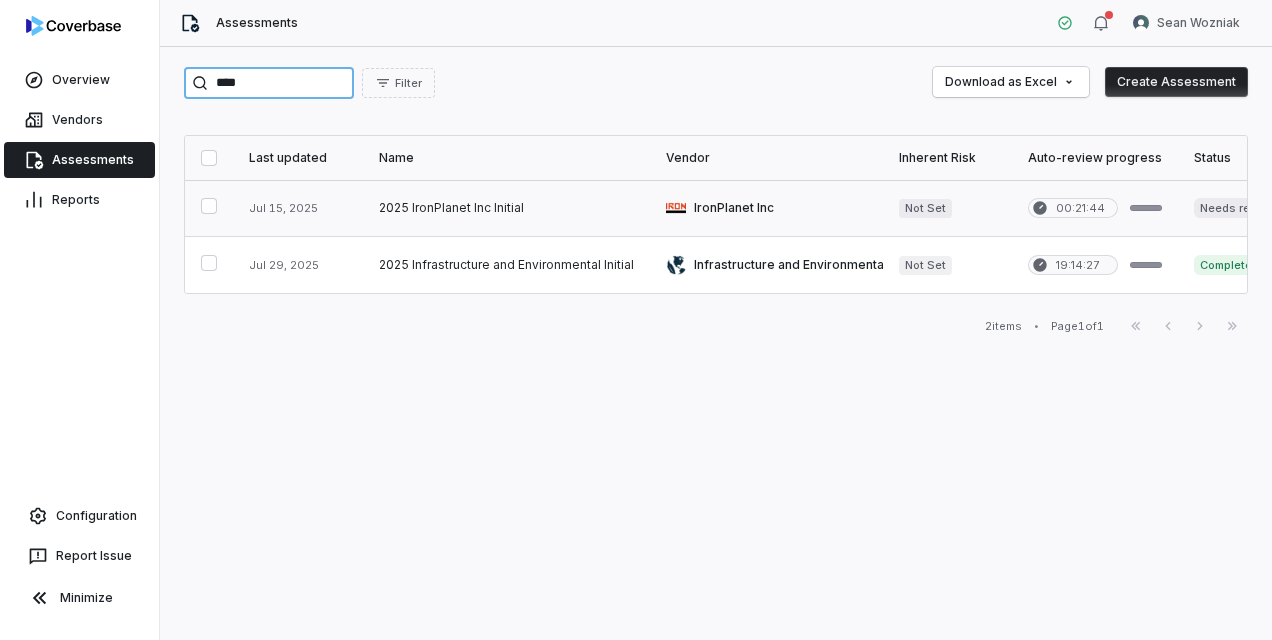type on "****" 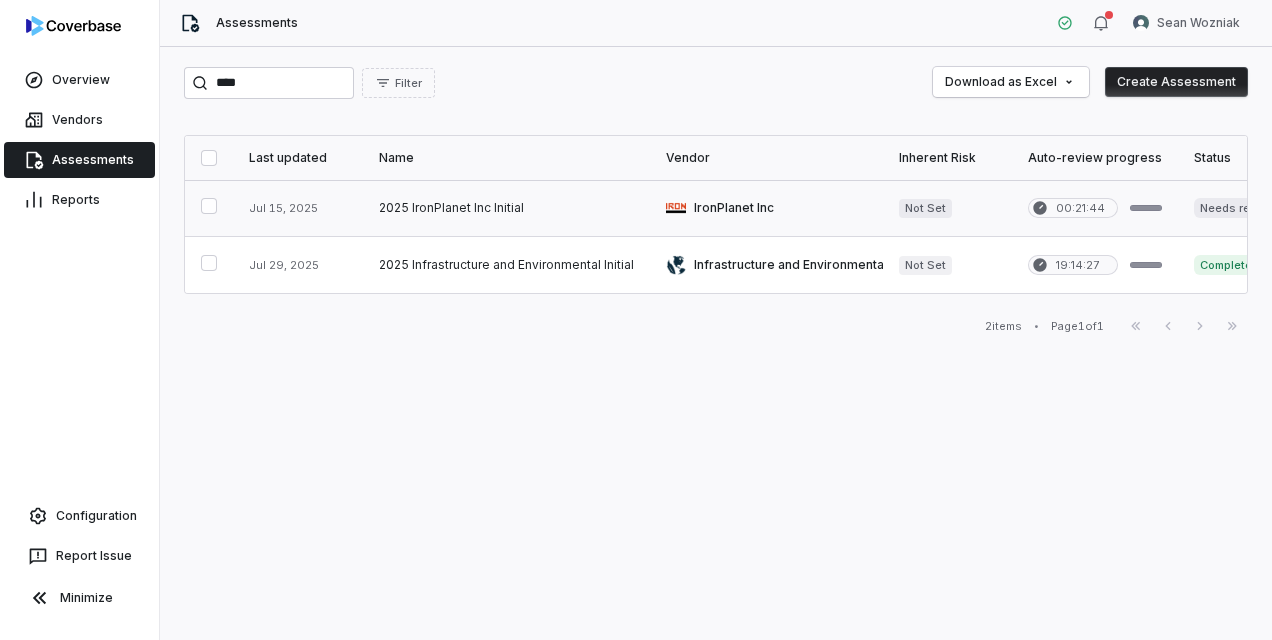 click at bounding box center [506, 208] 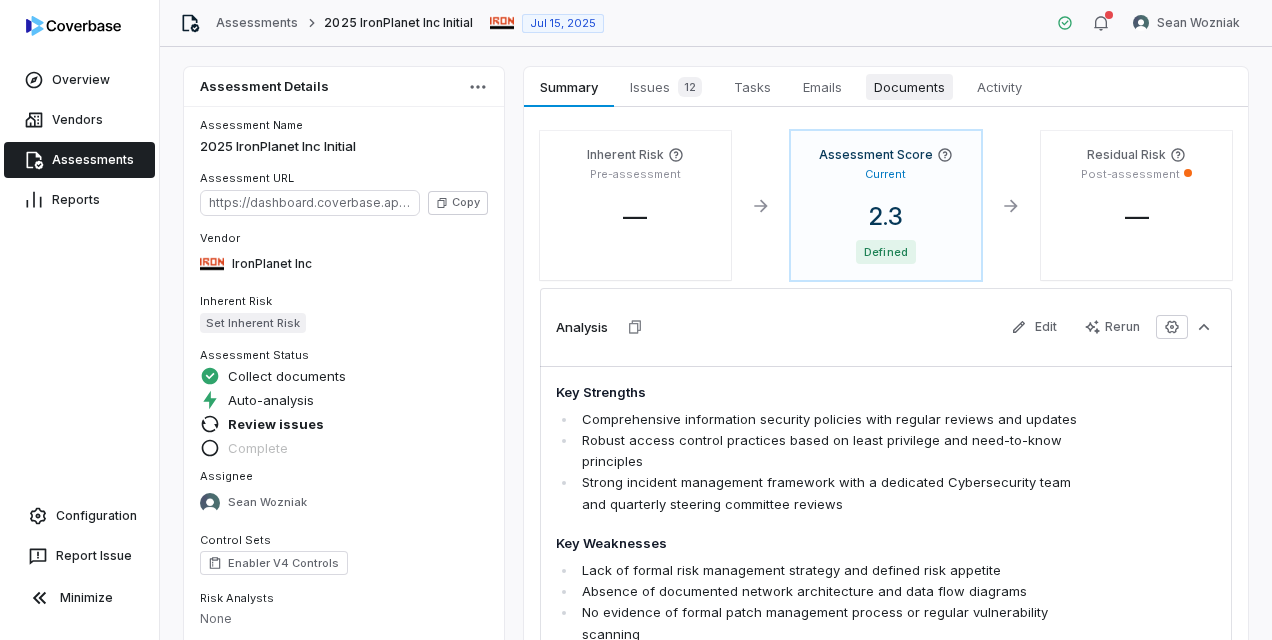 click on "Documents" at bounding box center (909, 87) 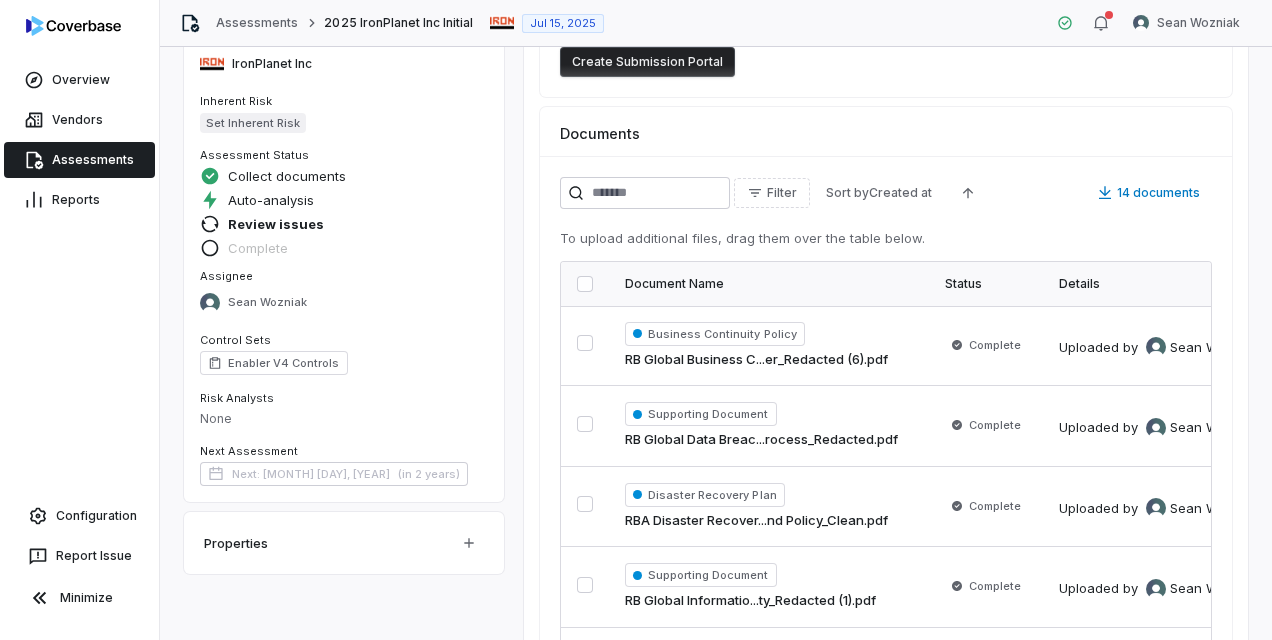 scroll, scrollTop: 0, scrollLeft: 0, axis: both 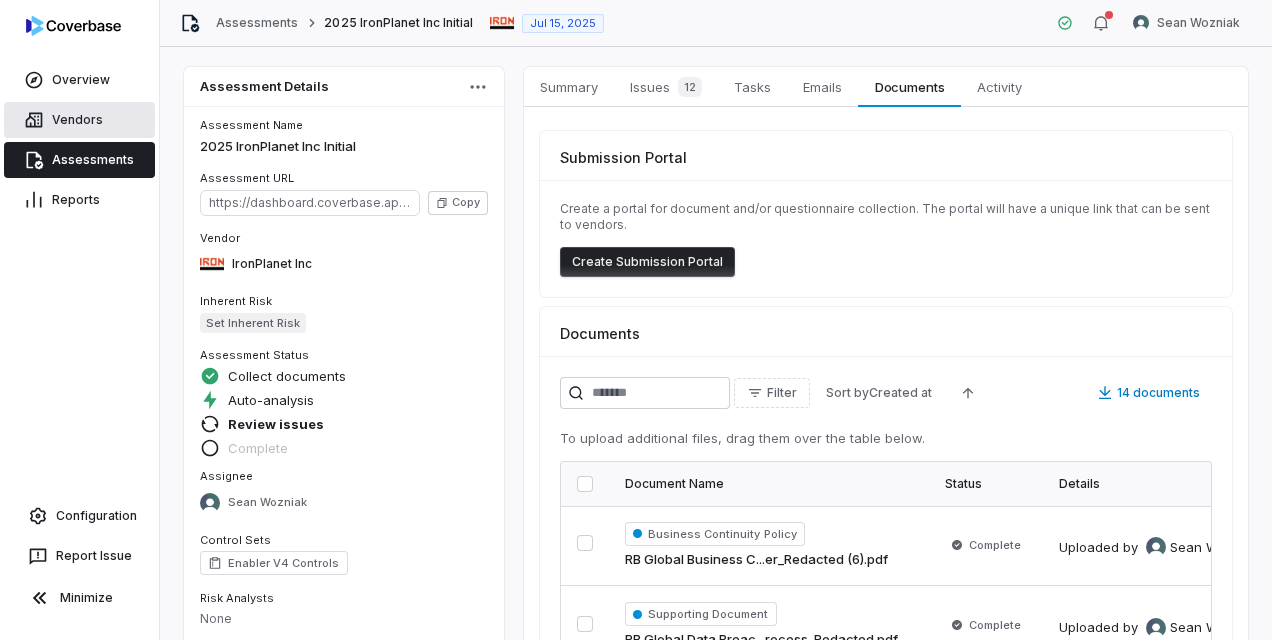 click on "Vendors" at bounding box center [79, 120] 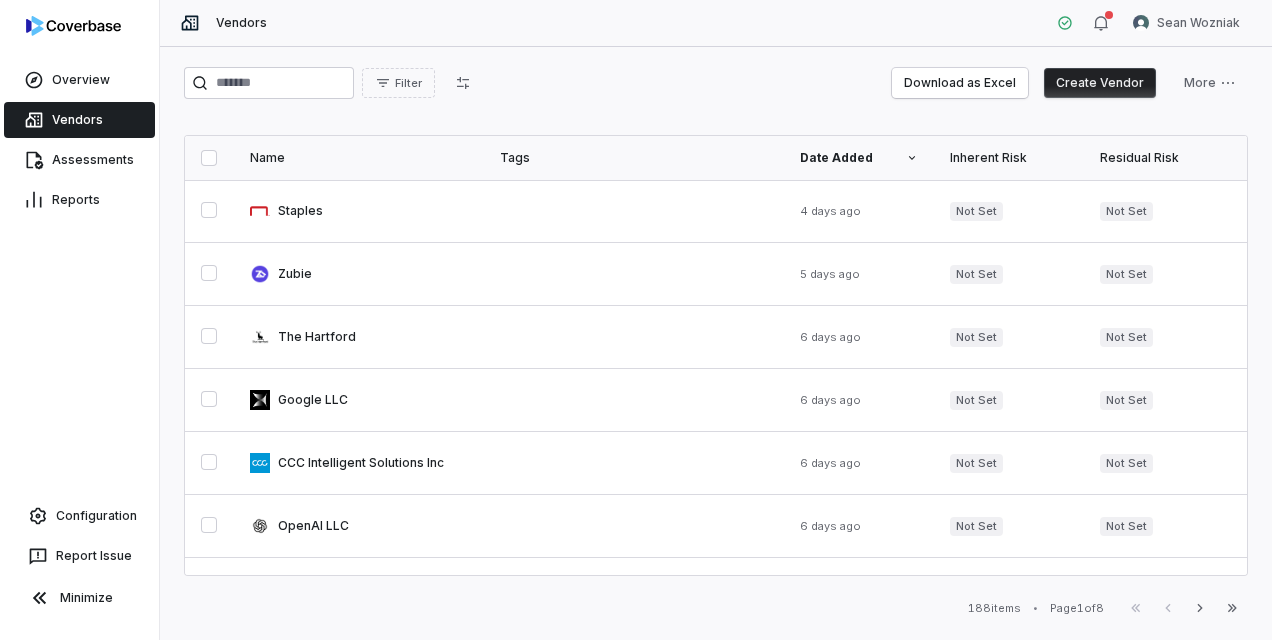 click on "Filter Download as Excel Create Vendor More Name Tags Date Added Inherent Risk Residual Risk Status Last Assessed Assessment Outcome Next Assessment Services Risk Analysts Relationship Owners Watchers # Issues # Open Issues Staples 4 days ago Not Set Not Set Onboarding [MONTH] [DAY], [YEAR] - [MONTH] [DAY], [YEAR] None None None 3 3   Zubie 5 days ago Not Set Not Set Onboarding [MONTH] [DAY], [YEAR] - [MONTH] [DAY], [YEAR] None None None 6 6   The Hartford 6 days ago Not Set Not Set Onboarding [MONTH] [DAY], [YEAR] - [MONTH] [DAY], [YEAR] [FIRST] [LAST] None None 0 0   Google LLC 6 days ago Not Set Not Set Onboarding [MONTH] [DAY], [YEAR] - [MONTH] [DAY], [YEAR] None None None 0 0   CCC Intelligent Solutions Inc 6 days ago Not Set Not Set Onboarding [MONTH] [DAY], [YEAR] - [MONTH] [DAY], [YEAR] [FIRST] [LAST] None None 6 6   OpenAI LLC 6 days ago Not Set Not Set Active [MONTH] [DAY], [YEAR] Approve [MONTH] [DAY], [YEAR] [FIRST] [LAST] None None 0 0   Openlink International Inc 6 days ago Not Set Not Set Onboarding [MONTH] [DAY], [YEAR] - [MONTH] [DAY], [YEAR] None None None 8 8   Explore Information Services LLC 6 days ago Not Set -" at bounding box center (716, 343) 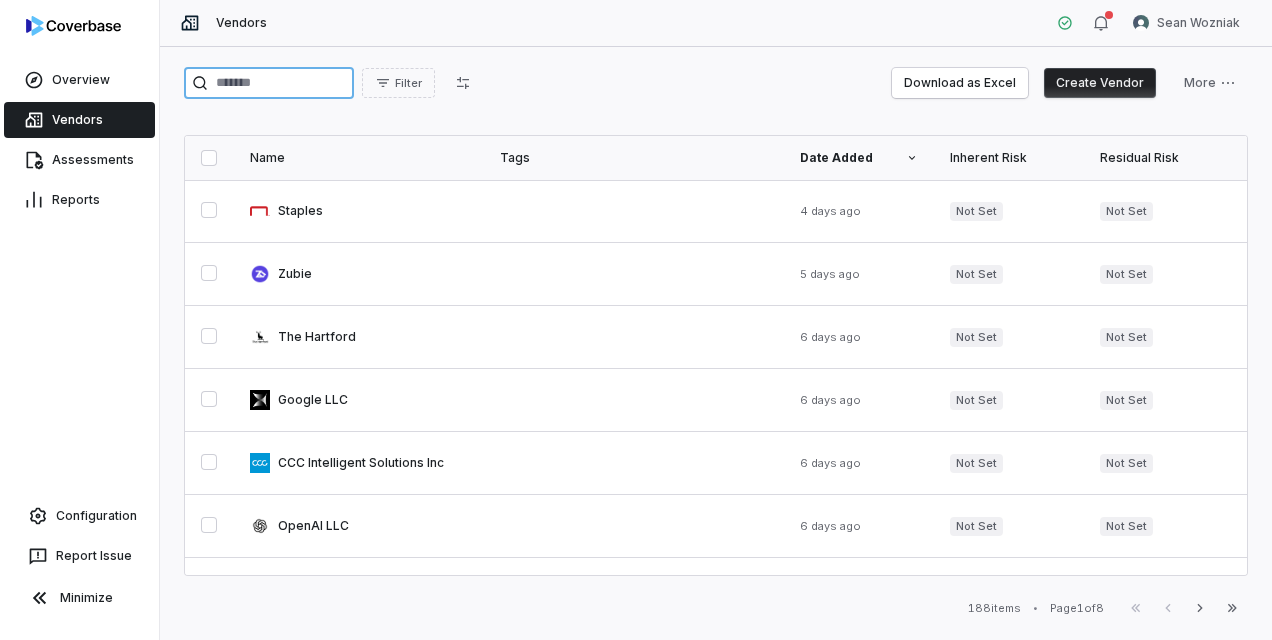 click at bounding box center [269, 83] 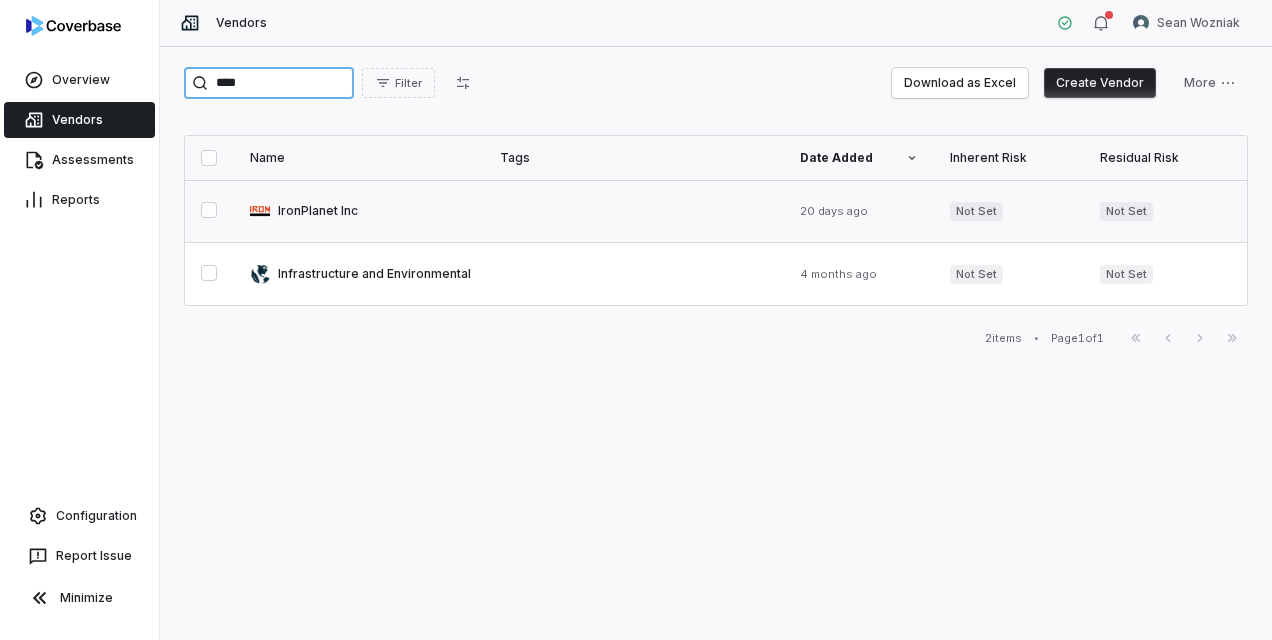 type on "****" 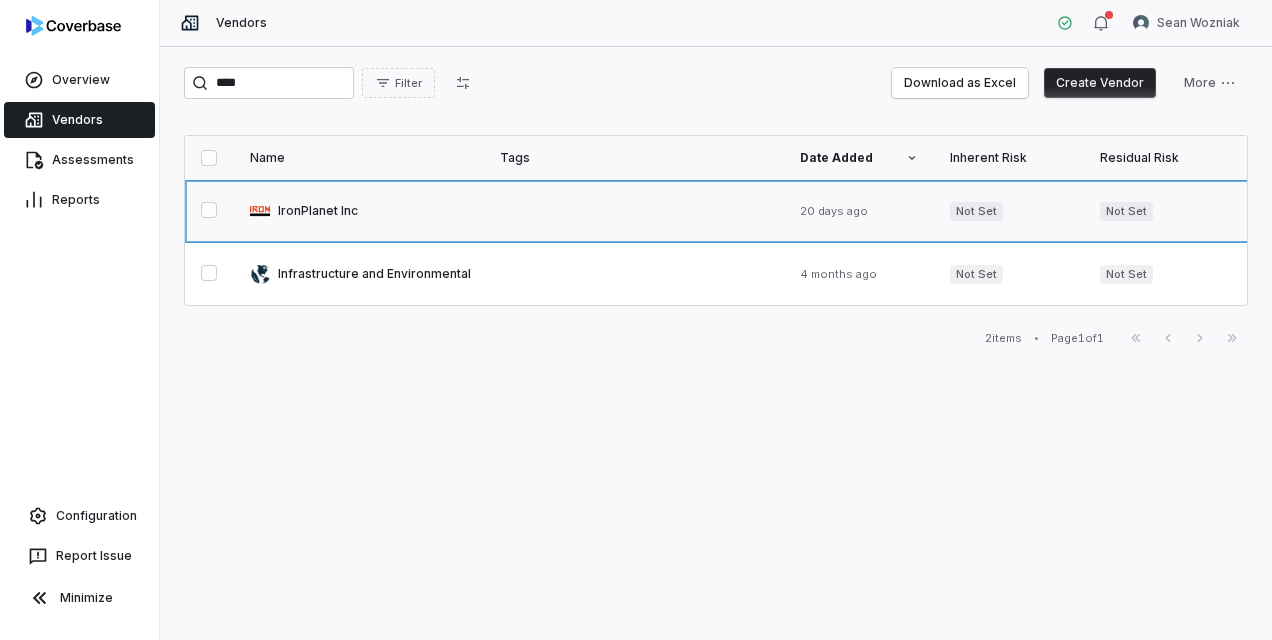 click at bounding box center [359, 211] 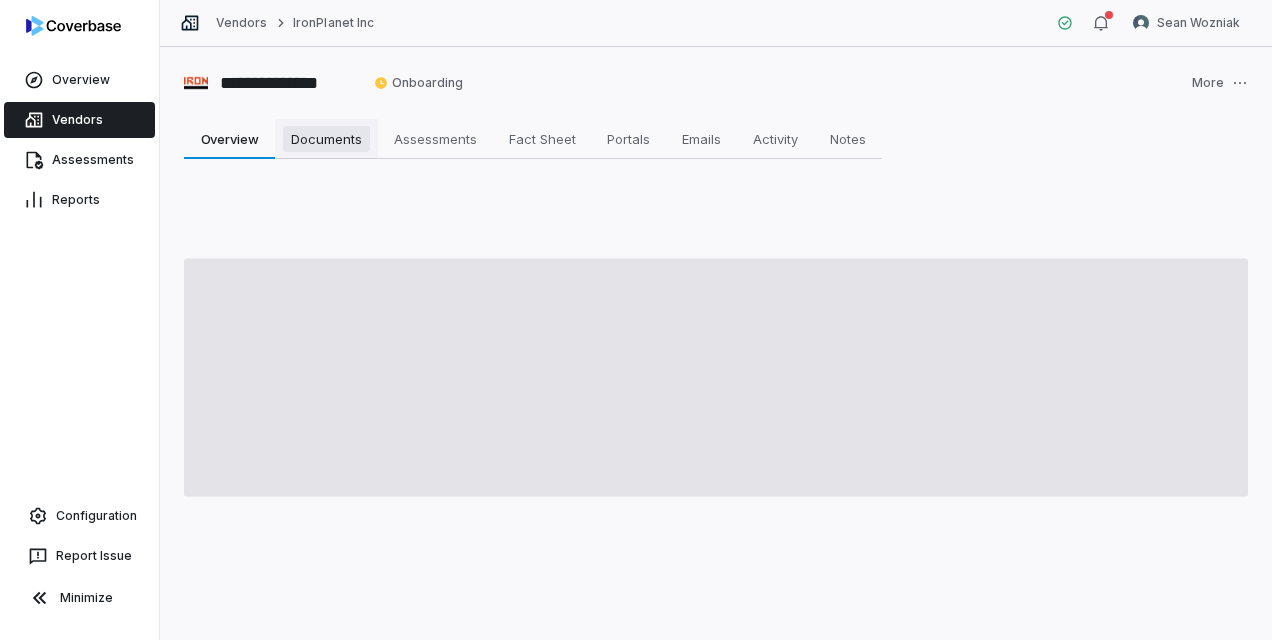 click on "Documents" at bounding box center (326, 139) 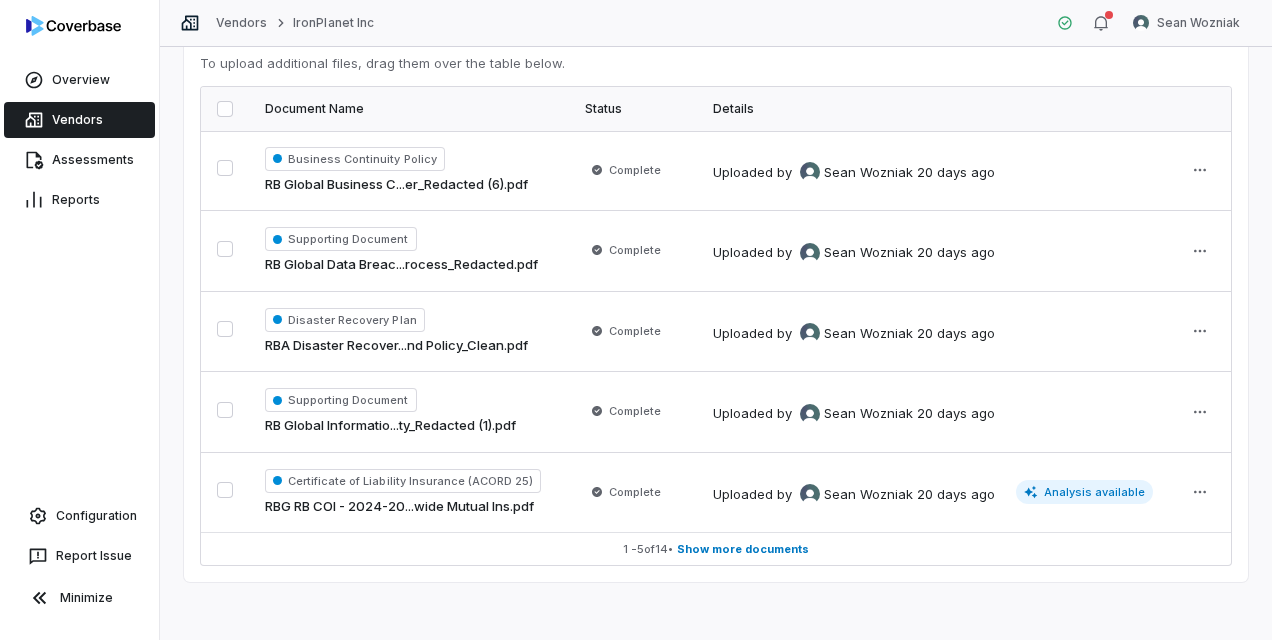 scroll, scrollTop: 196, scrollLeft: 0, axis: vertical 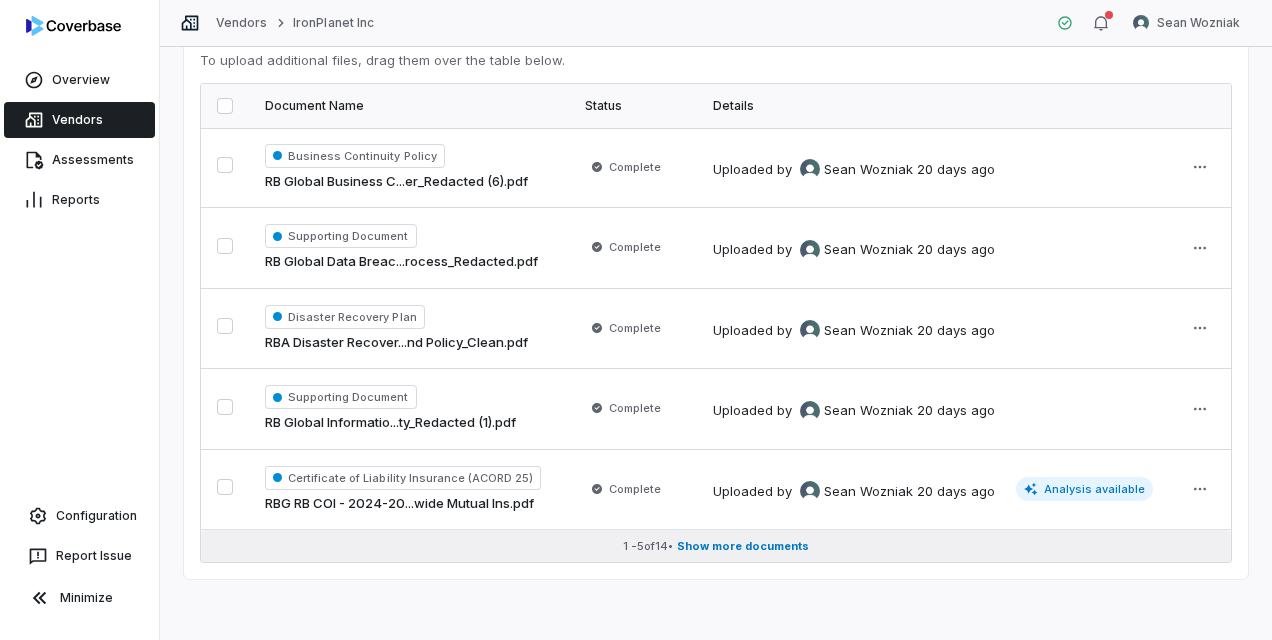 click on "1 -  5  of  14  •   Show more documents" at bounding box center [716, 546] 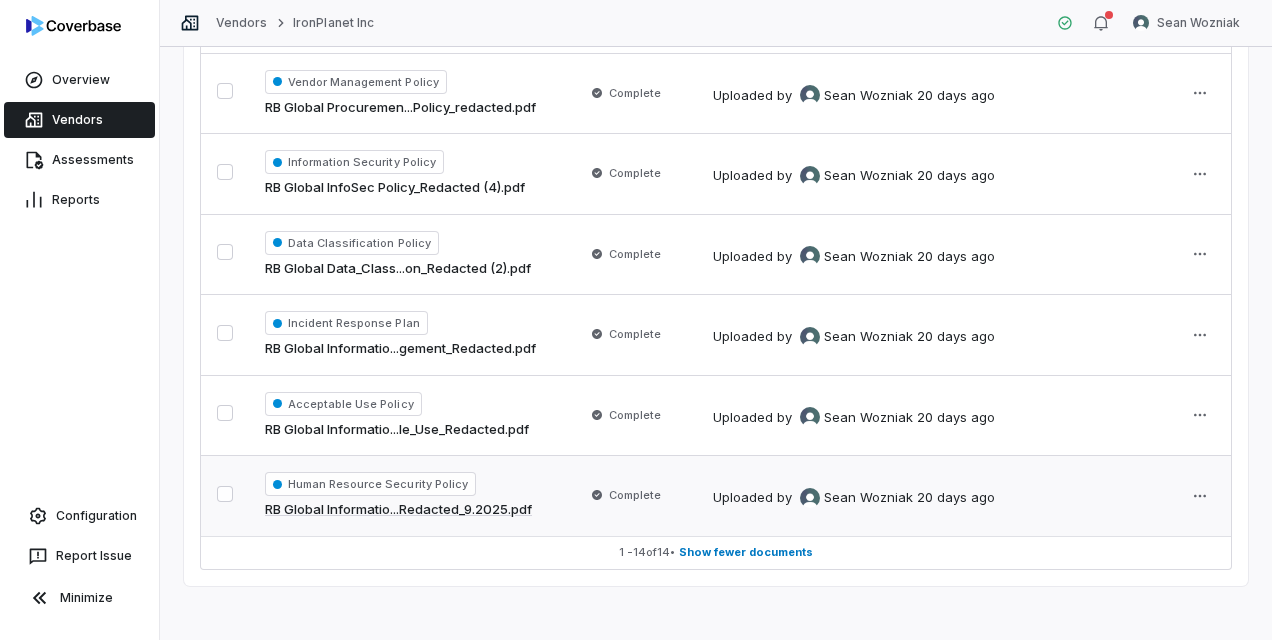 scroll, scrollTop: 918, scrollLeft: 0, axis: vertical 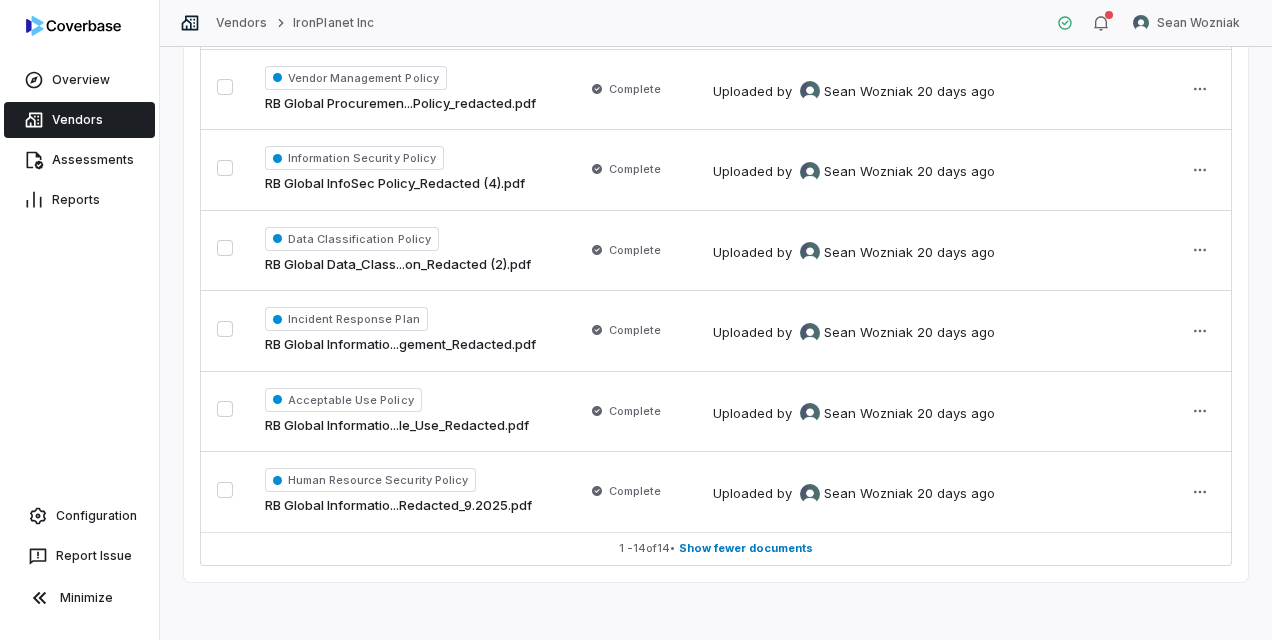 drag, startPoint x: 793, startPoint y: 551, endPoint x: 803, endPoint y: 592, distance: 42.201897 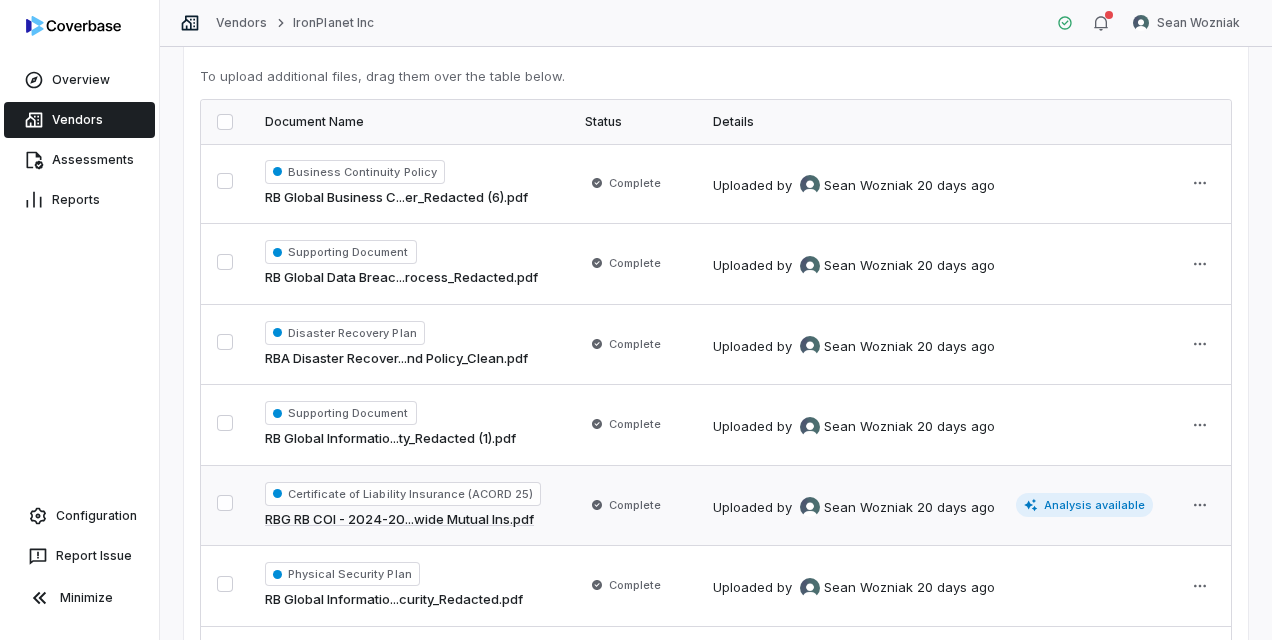 scroll, scrollTop: 118, scrollLeft: 0, axis: vertical 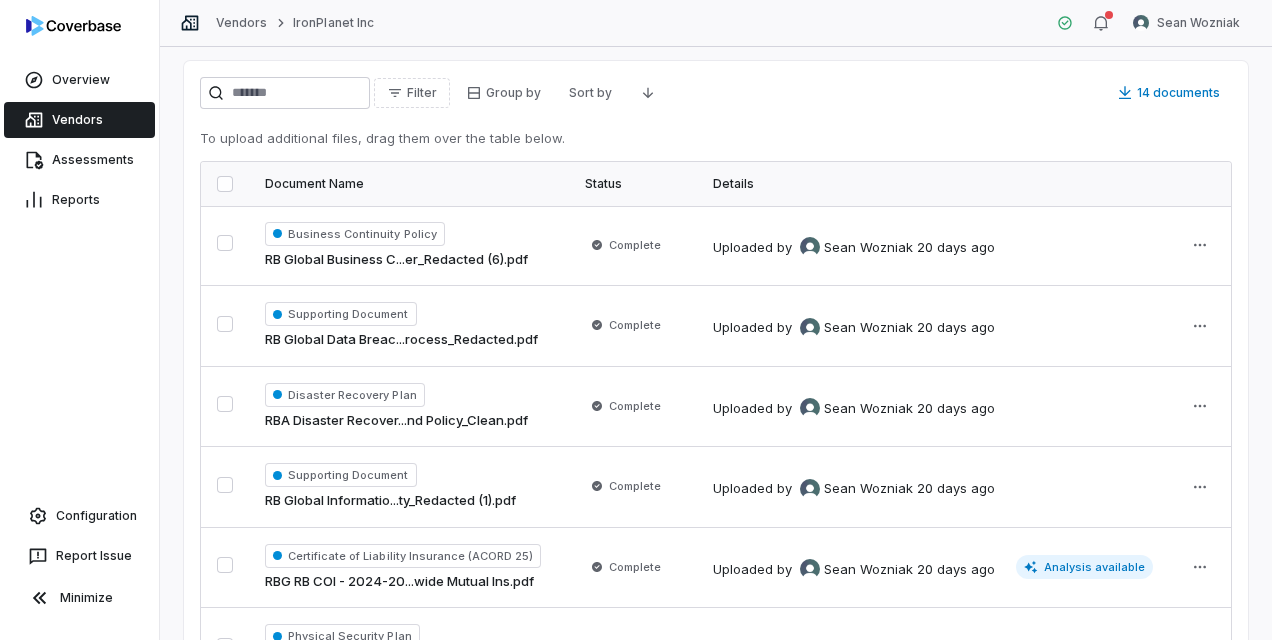 click on "Filter Group by  Sort by  14 documents To upload additional files, drag them over the table below. Document Name Status Details Business Continuity Policy RB Global Business C...er_Redacted (6).pdf Complete Uploaded by [FIRST] [LAST] 20 days ago Supporting Document RB Global Data Breac...rocess_Redacted.pdf Complete Uploaded by [FIRST] [LAST] 20 days ago Disaster Recovery Plan RBA Disaster Recover...nd Policy_Clean.pdf Complete Uploaded by [FIRST] [LAST] 20 days ago Supporting Document RB Global Informatio...ty_Redacted (1).pdf Complete Uploaded by [FIRST] [LAST] 20 days ago Certificate of Liability Insurance (ACORD 25) RBG RB COI - 2024-20...wide Mutual Ins.pdf Complete Uploaded by [FIRST] [LAST] 20 days ago  Analysis available Physical Security Plan RB Global Informatio...curity_Redacted.pdf Complete Uploaded by [FIRST] [LAST] 20 days ago Access Control Policy RB Global Informatio...ontrol_Redacted.pdf Complete Uploaded by [FIRST] [LAST] 20 days ago Asset Management Policy RB Global Asset Mana...cy_Redacted (1).pdf by by" at bounding box center (716, 721) 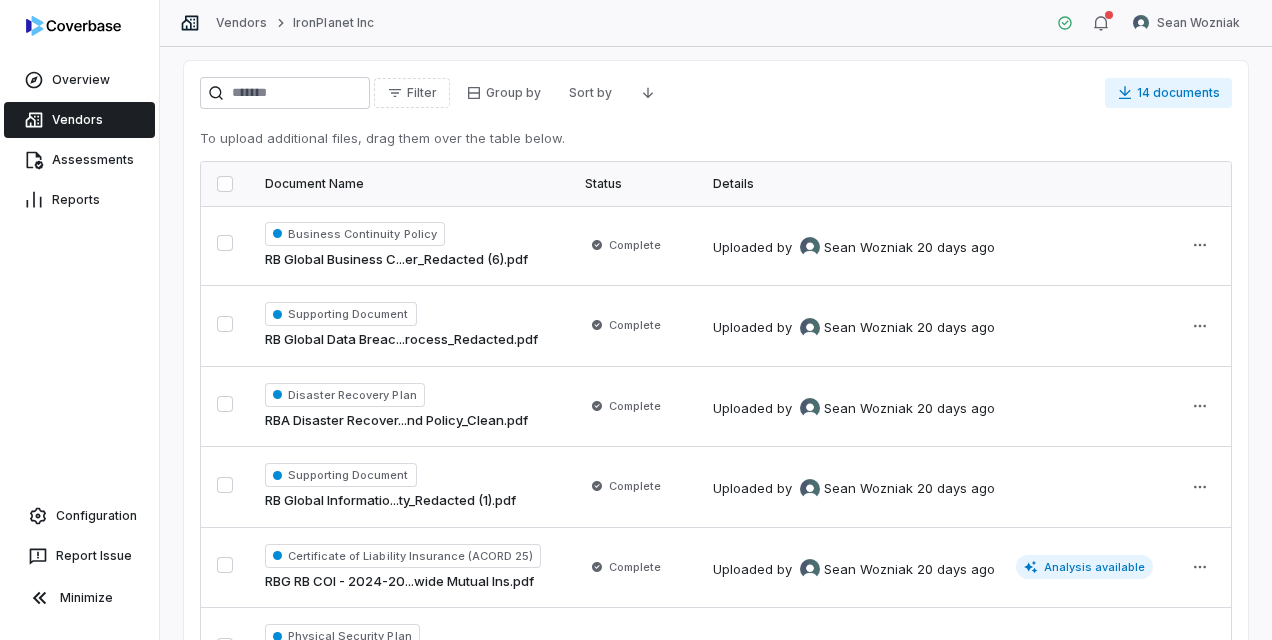 click on "14 documents" at bounding box center [1168, 93] 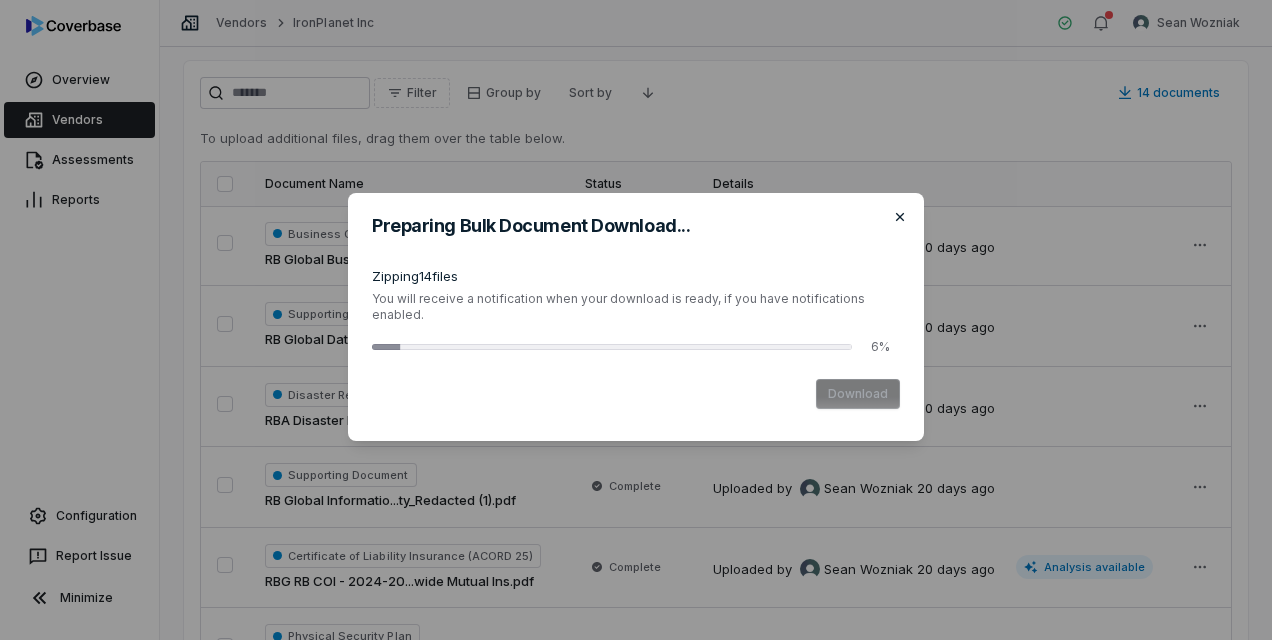 click 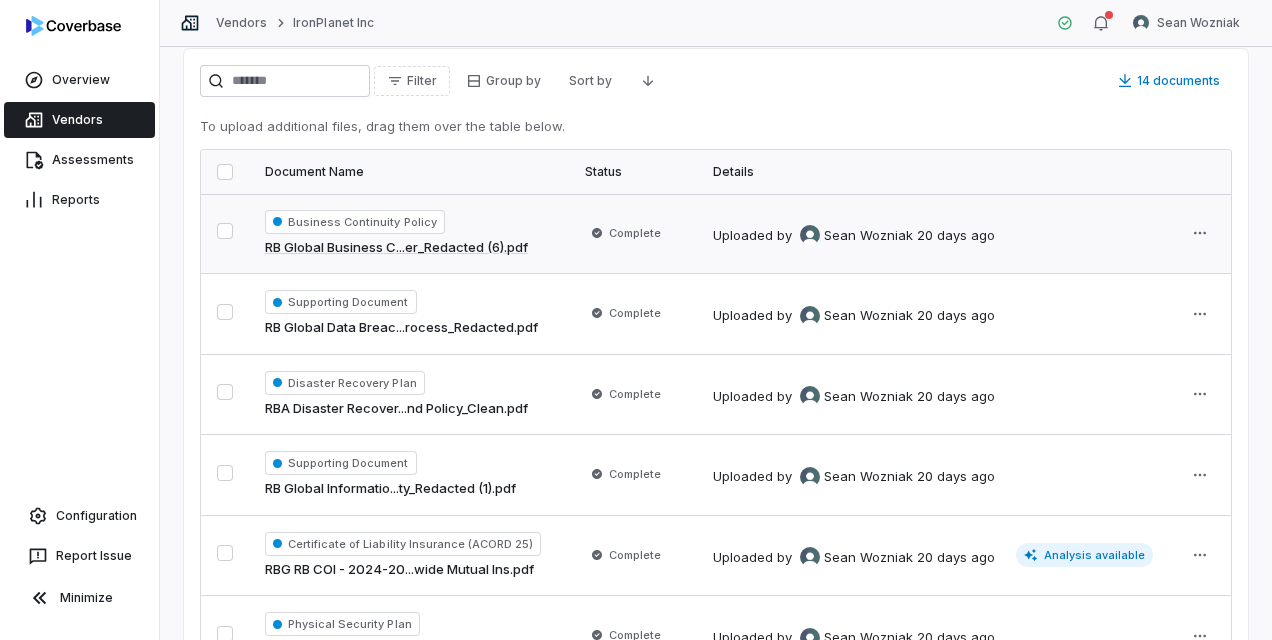 scroll, scrollTop: 300, scrollLeft: 0, axis: vertical 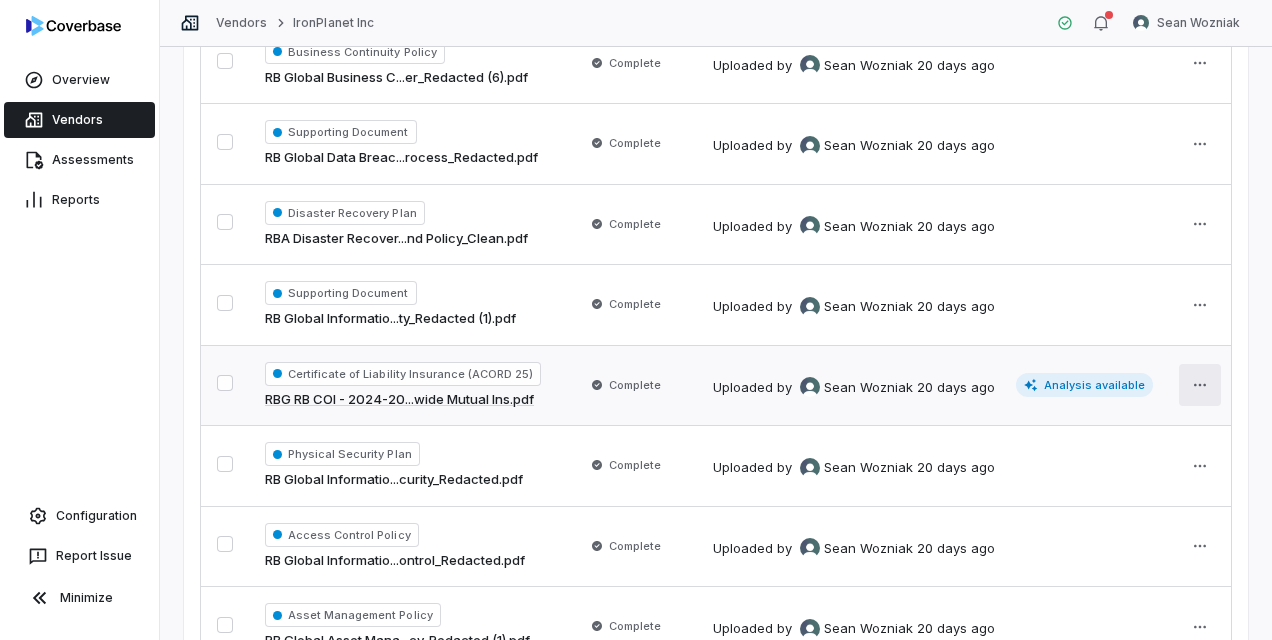 click on "**********" at bounding box center (636, 320) 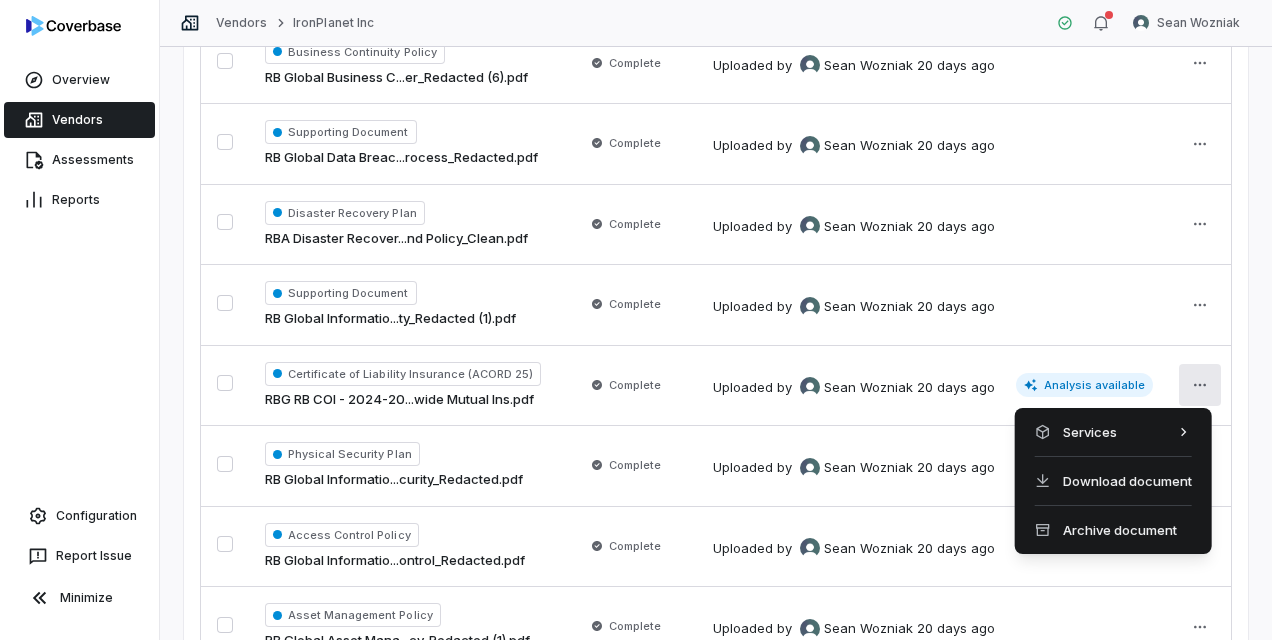 click on "**********" at bounding box center [636, 320] 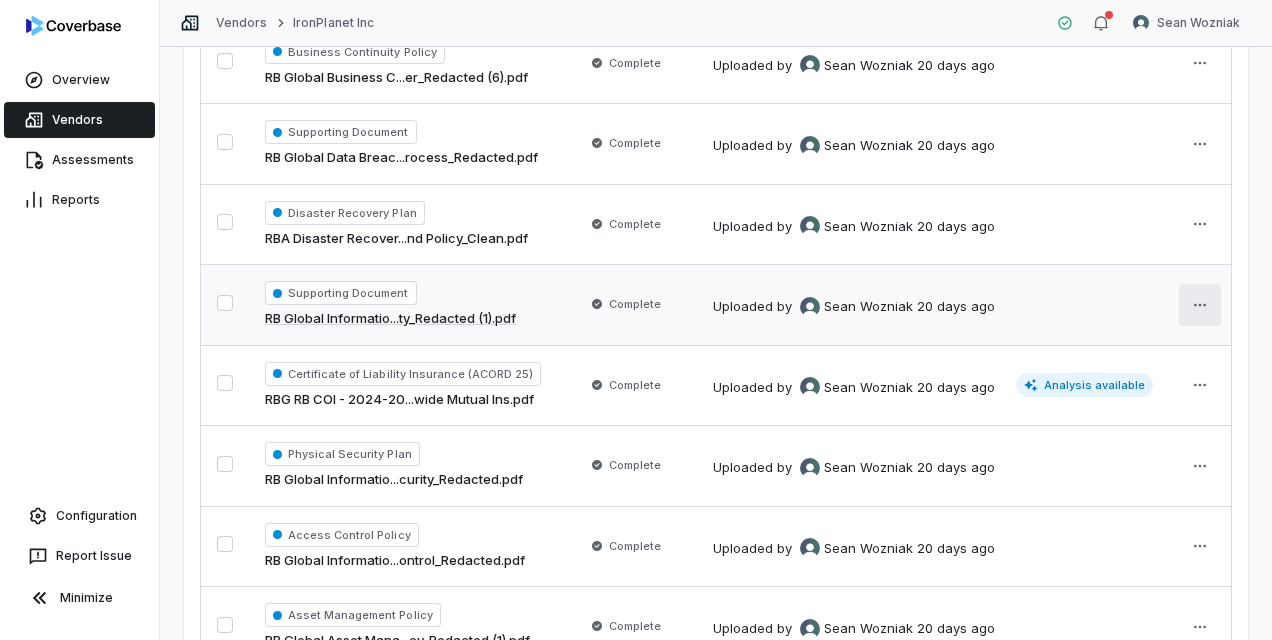 click on "**********" at bounding box center [636, 320] 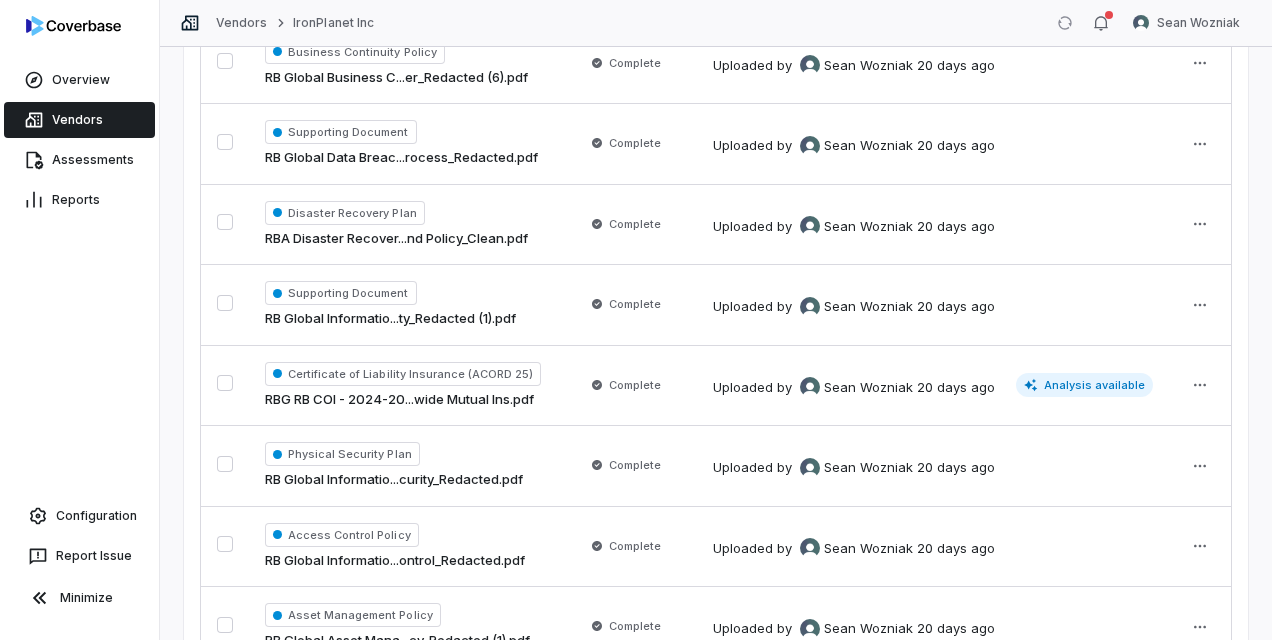 click on "**********" at bounding box center [636, 320] 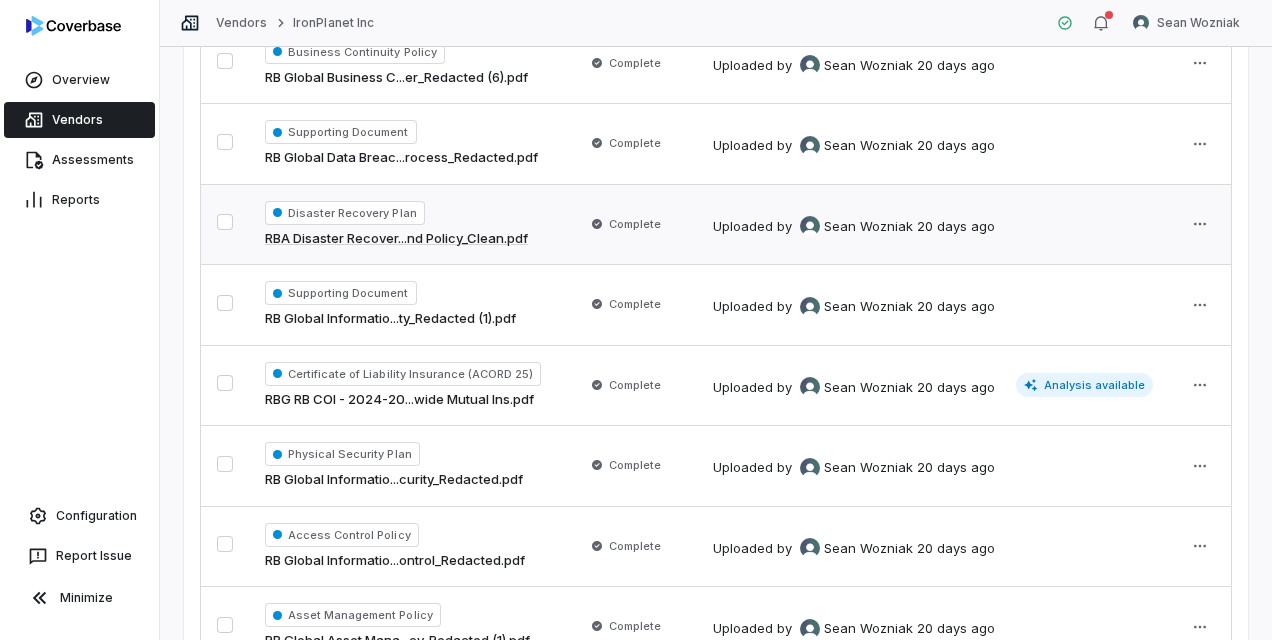 scroll, scrollTop: 0, scrollLeft: 0, axis: both 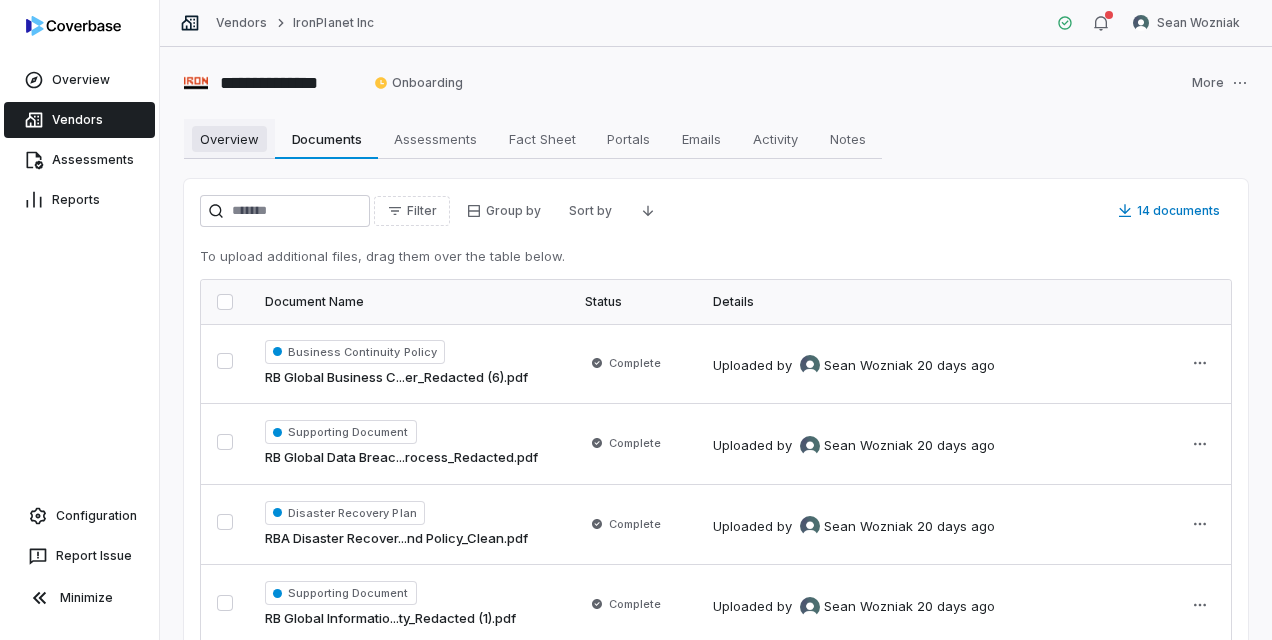 click on "Overview" at bounding box center (229, 139) 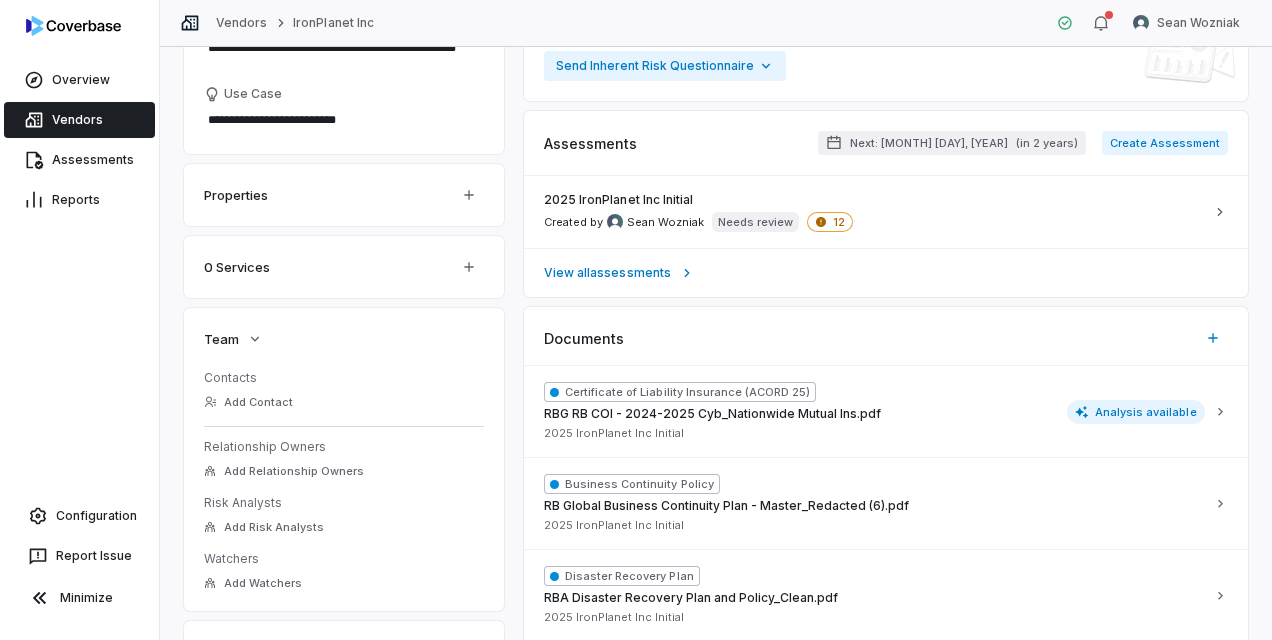 scroll, scrollTop: 500, scrollLeft: 0, axis: vertical 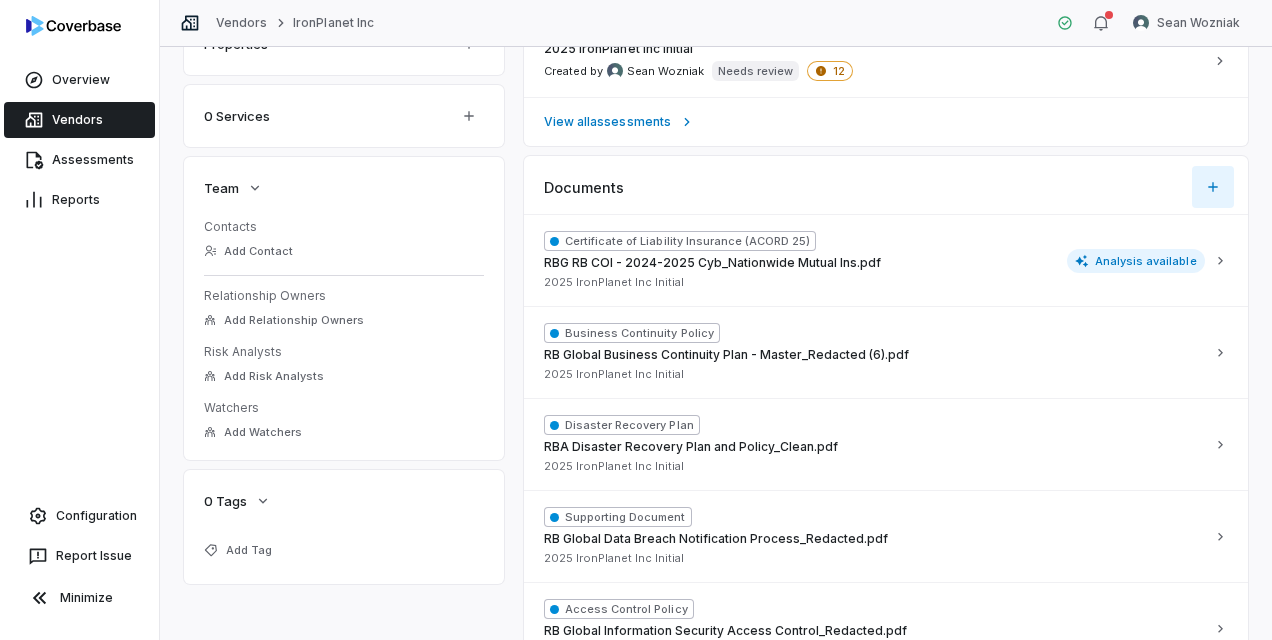 click 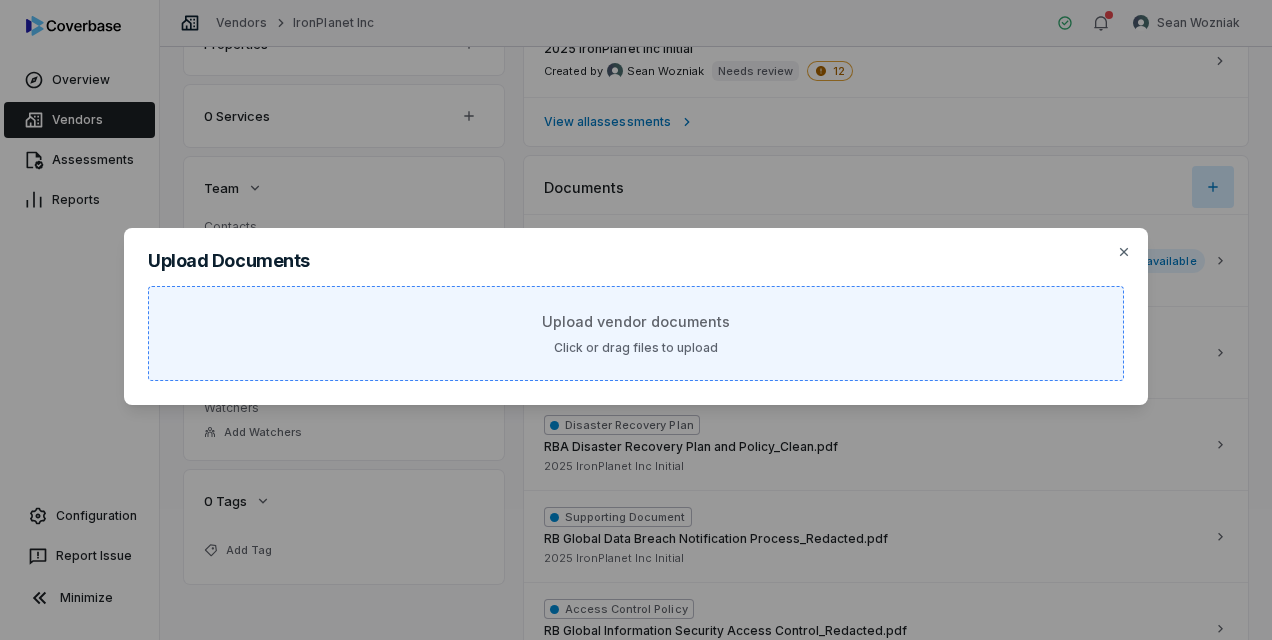 click on "Upload vendor documents Click or drag files to upload" at bounding box center [636, 333] 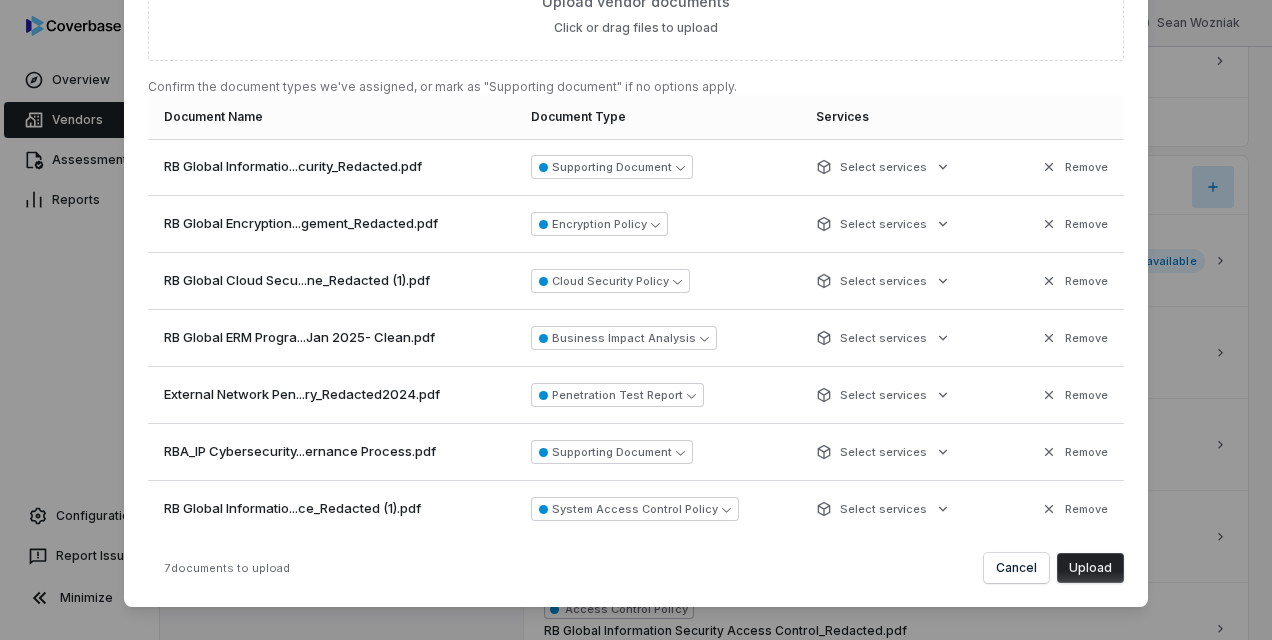 scroll, scrollTop: 126, scrollLeft: 0, axis: vertical 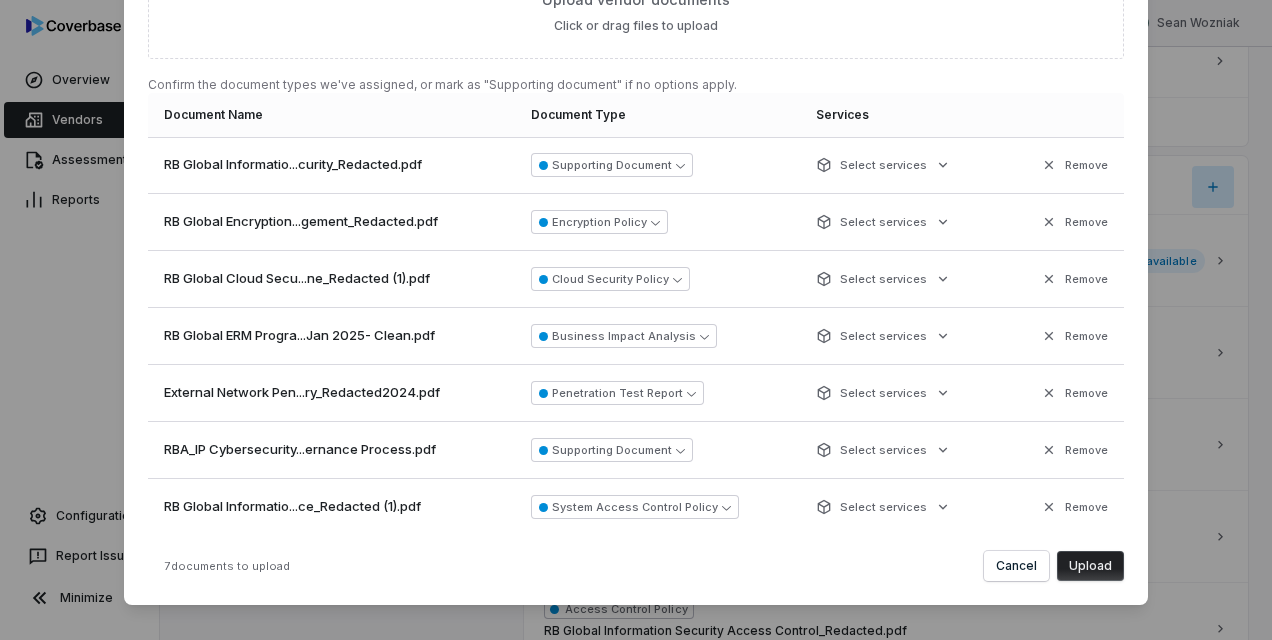 click on "Upload" at bounding box center (1090, 566) 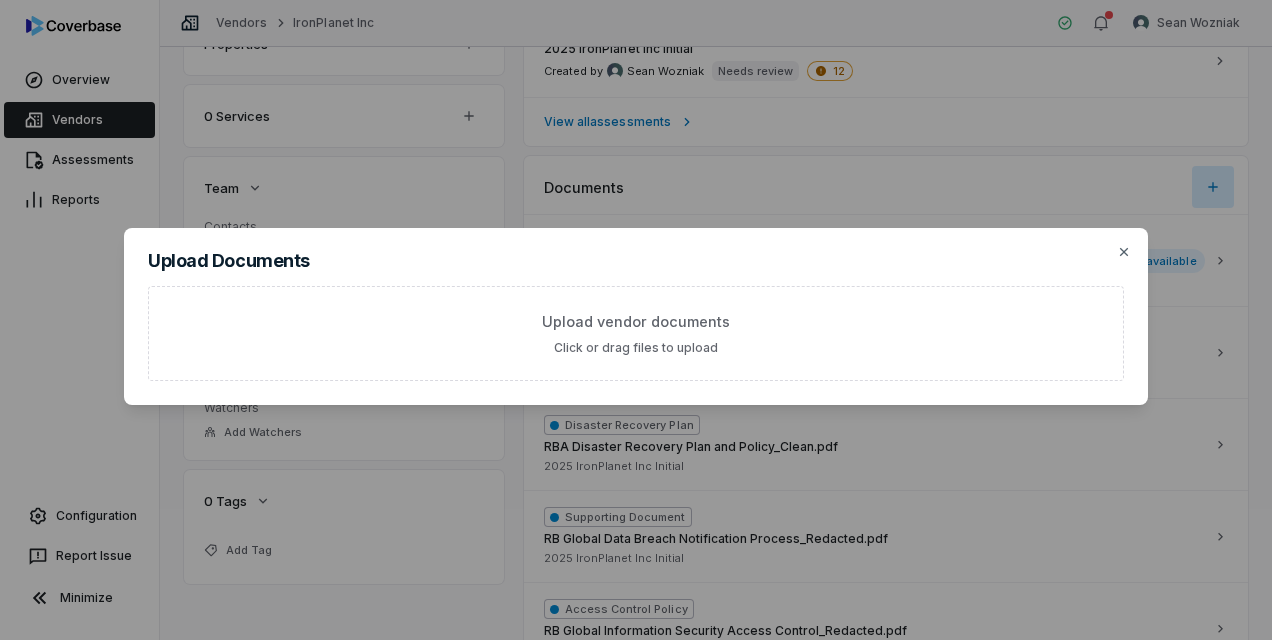 scroll, scrollTop: 0, scrollLeft: 0, axis: both 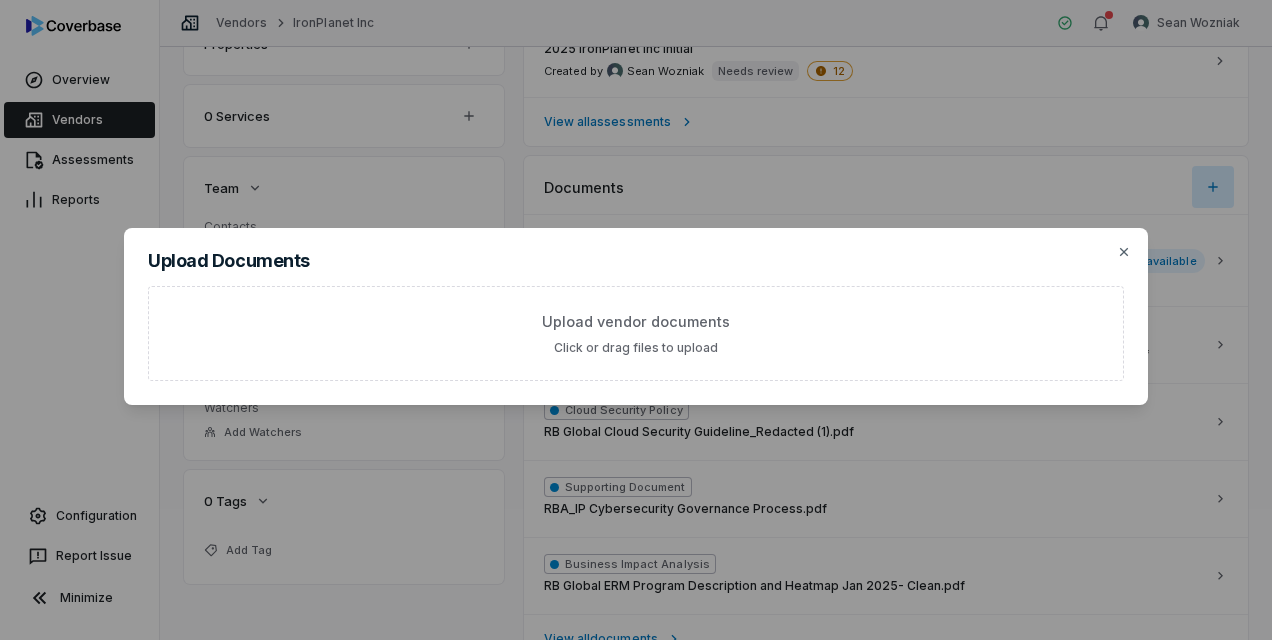click on "Upload Documents Upload vendor documents Click or drag files to upload Close" at bounding box center [636, 320] 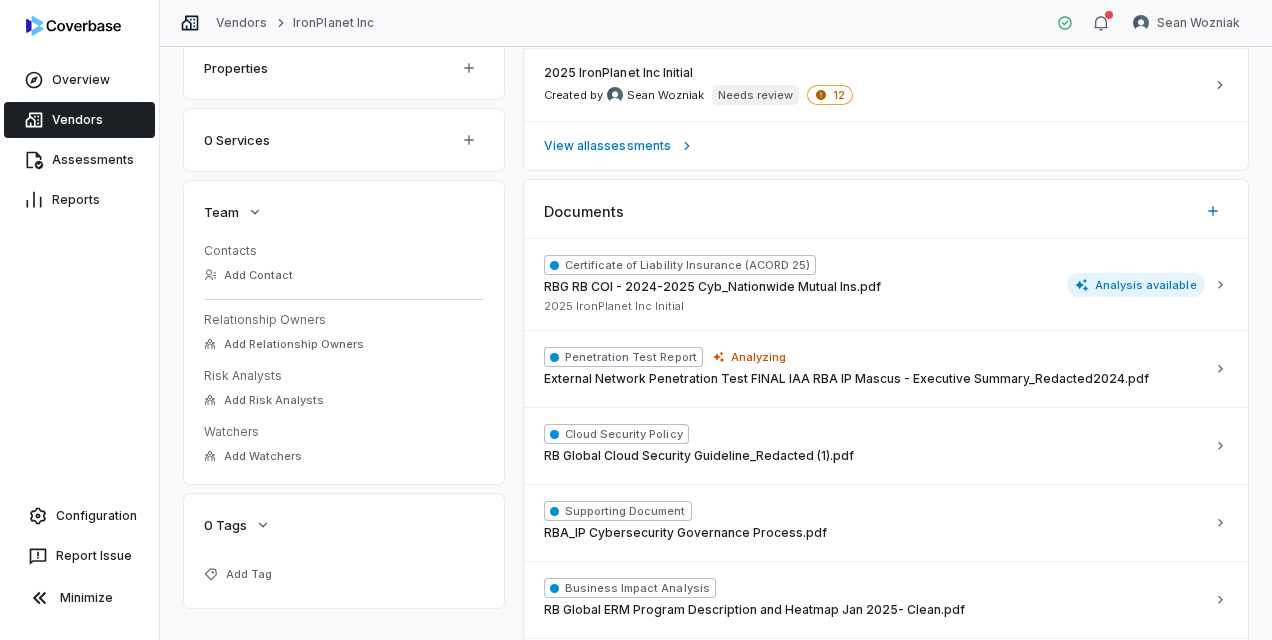 scroll, scrollTop: 619, scrollLeft: 0, axis: vertical 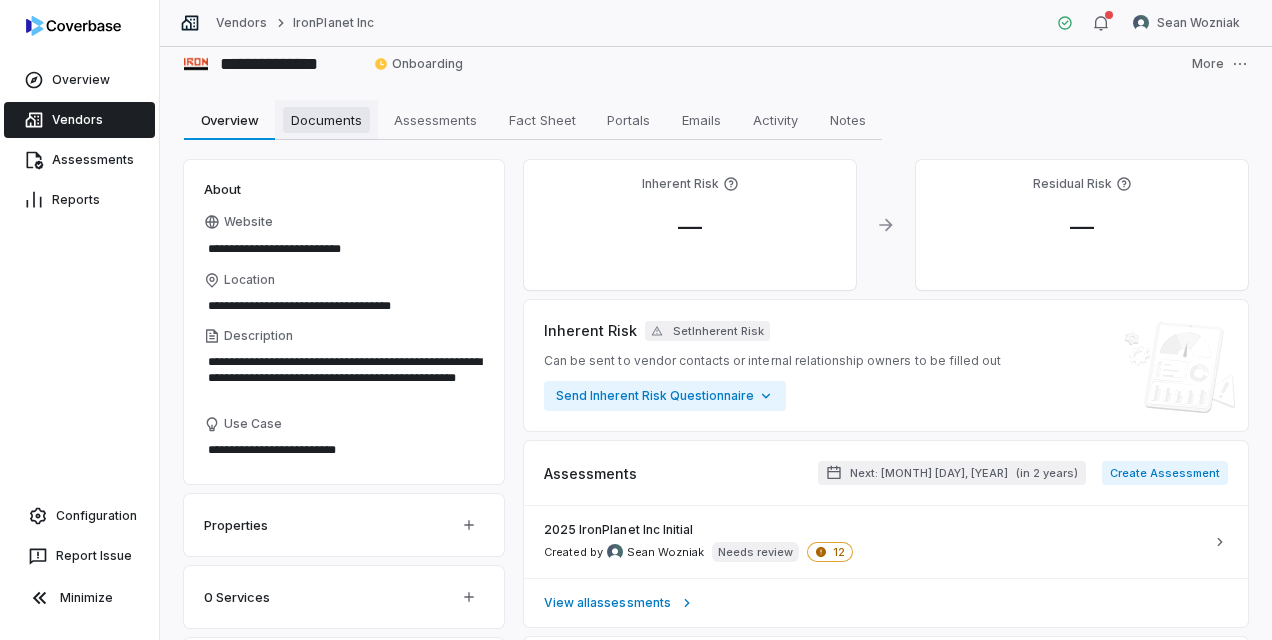 click on "Documents" at bounding box center (326, 120) 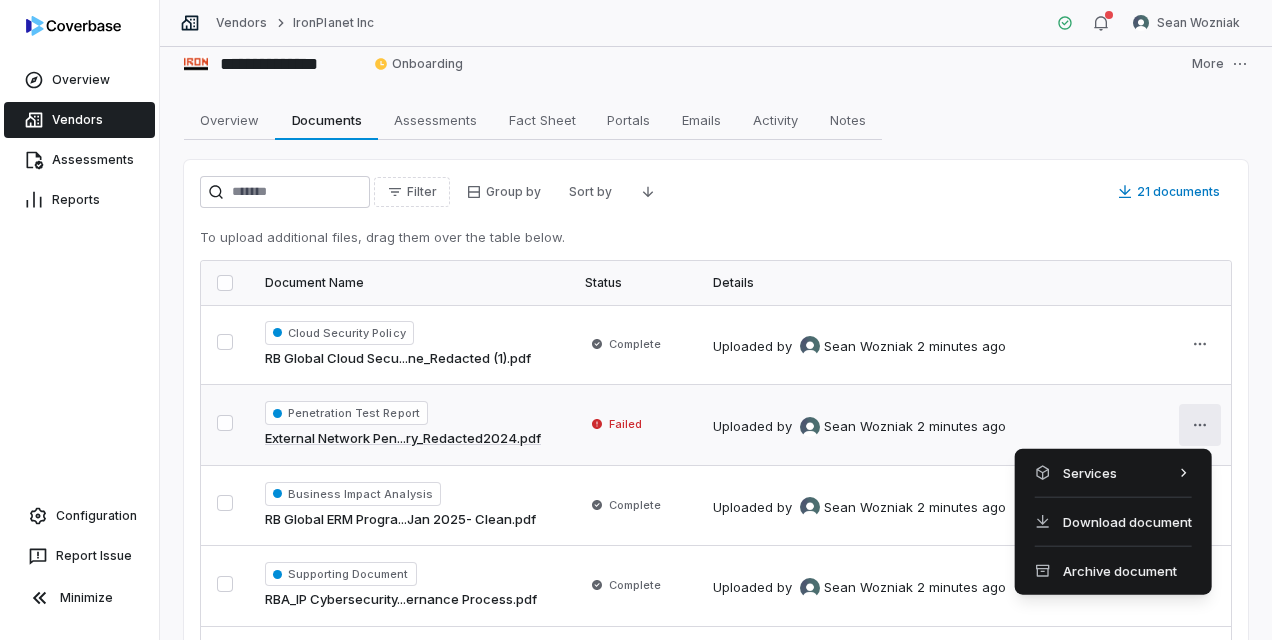 click on "**********" at bounding box center (636, 320) 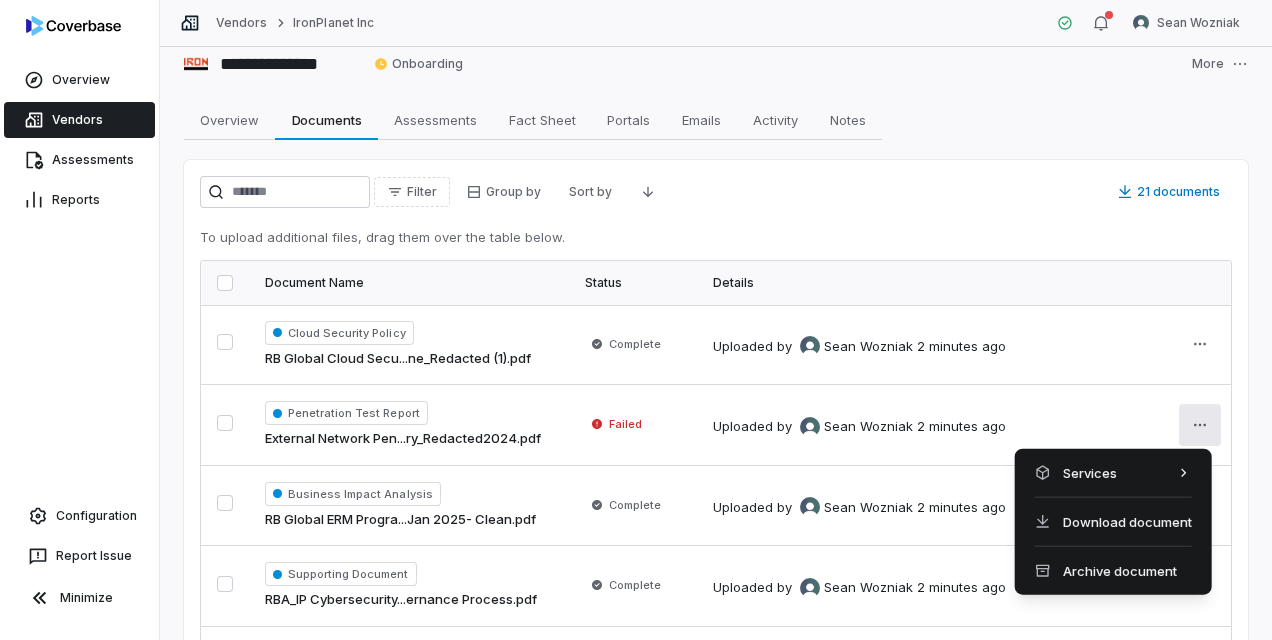 click on "**********" at bounding box center (636, 320) 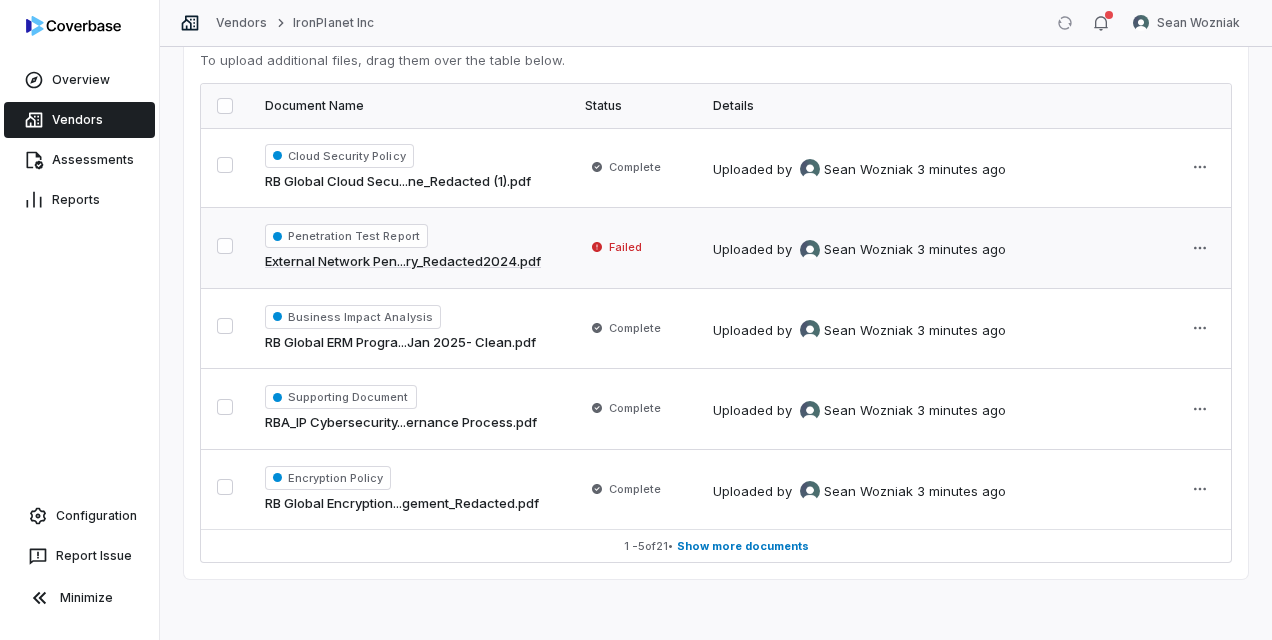 scroll, scrollTop: 0, scrollLeft: 0, axis: both 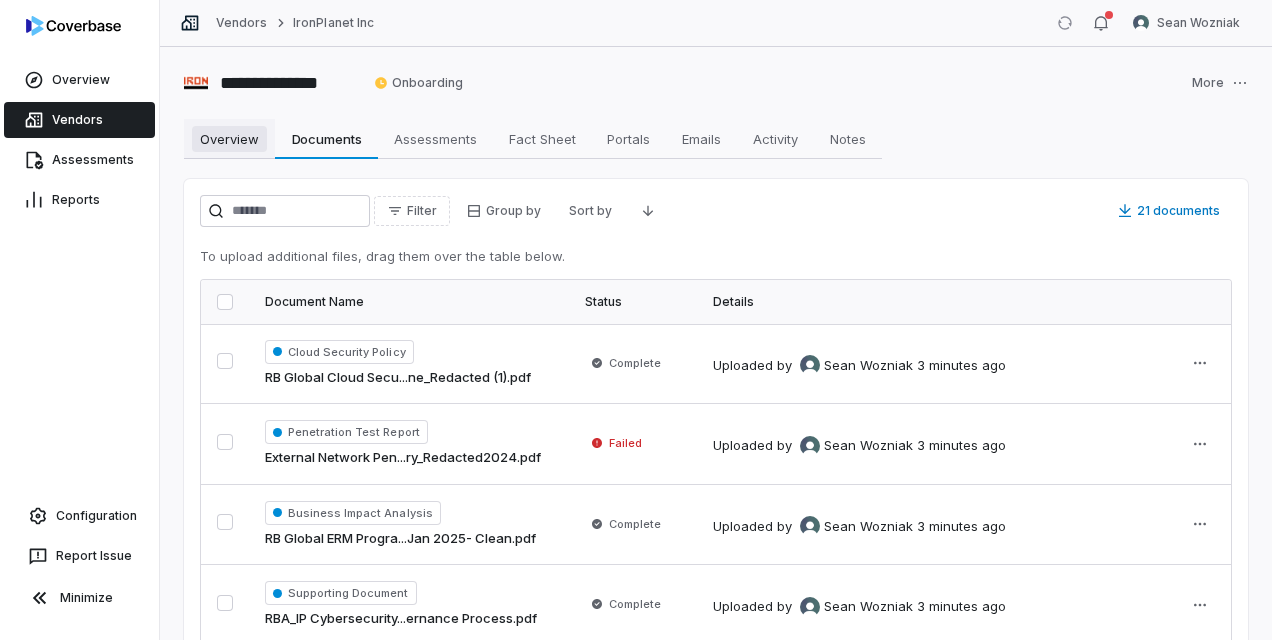 click on "Overview" at bounding box center [229, 139] 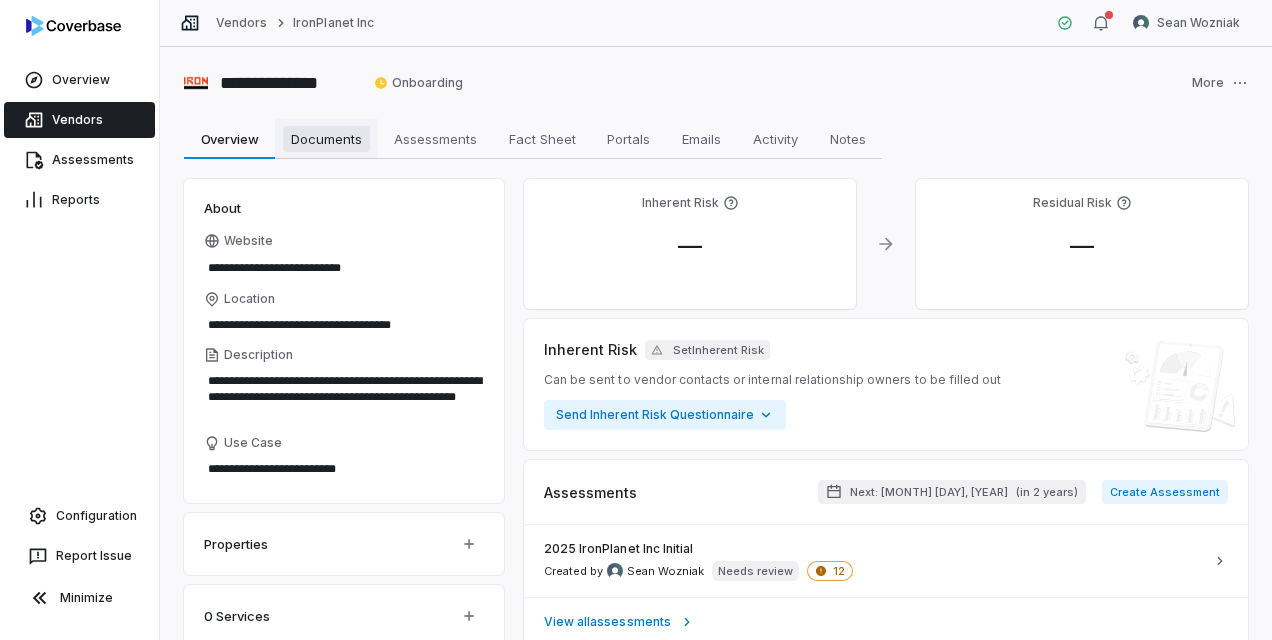 click on "Documents" at bounding box center (326, 139) 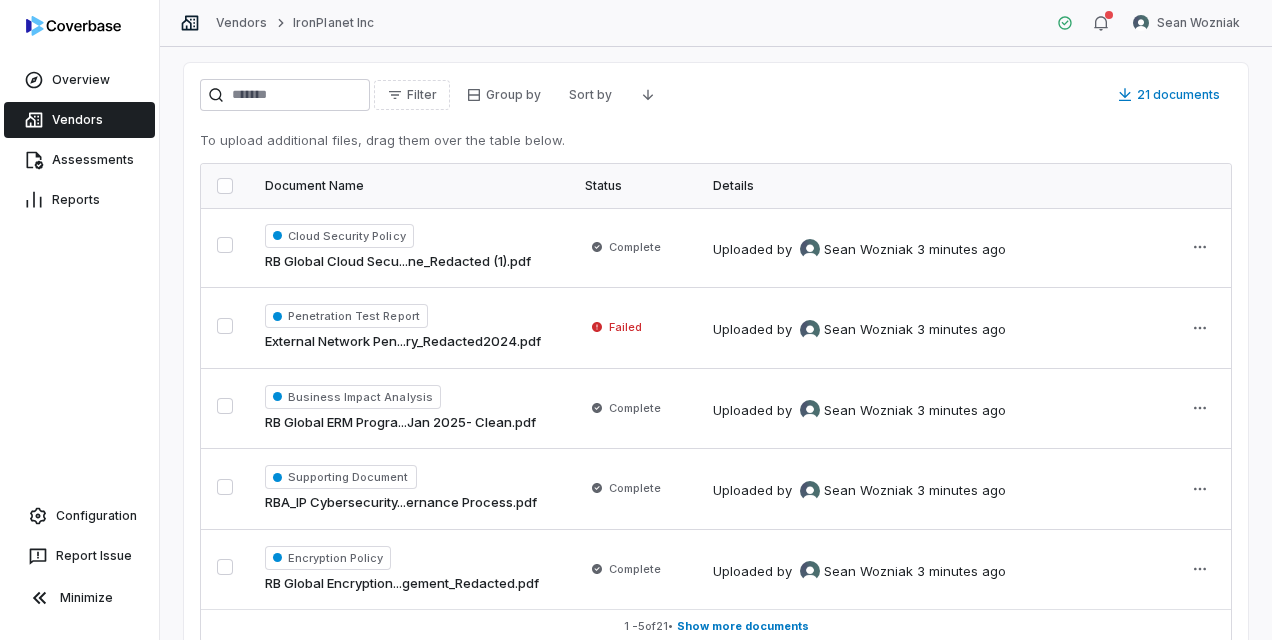 scroll, scrollTop: 196, scrollLeft: 0, axis: vertical 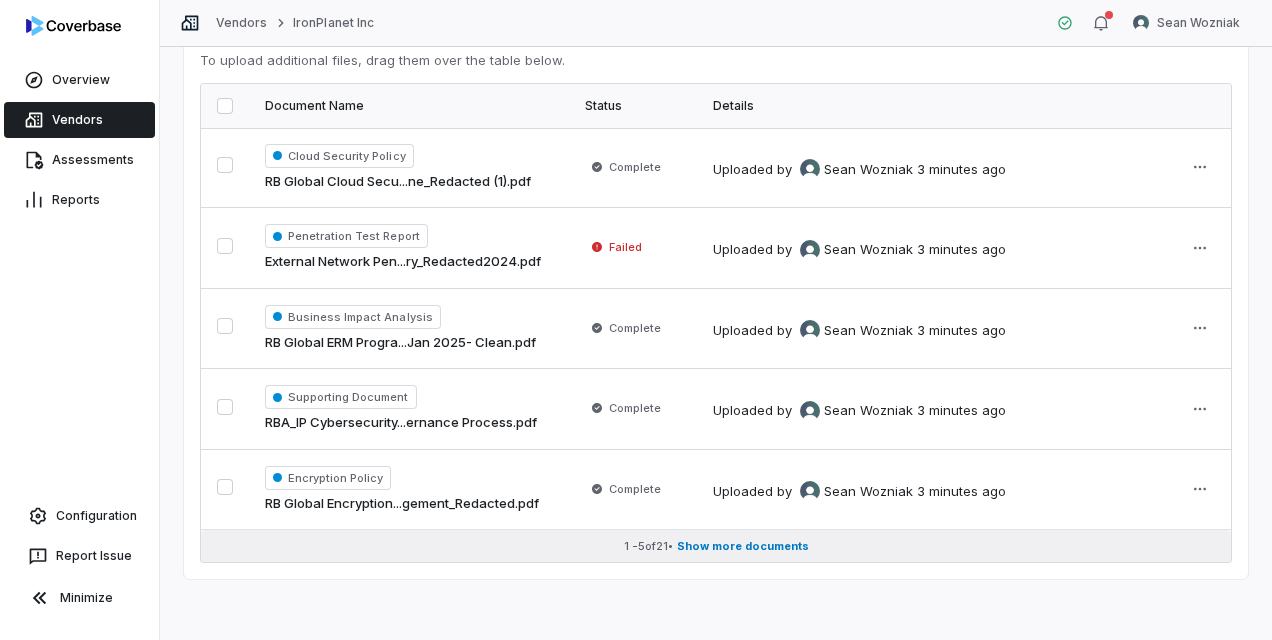 click on "1 -  5  of  21  •   Show more documents" at bounding box center (716, 546) 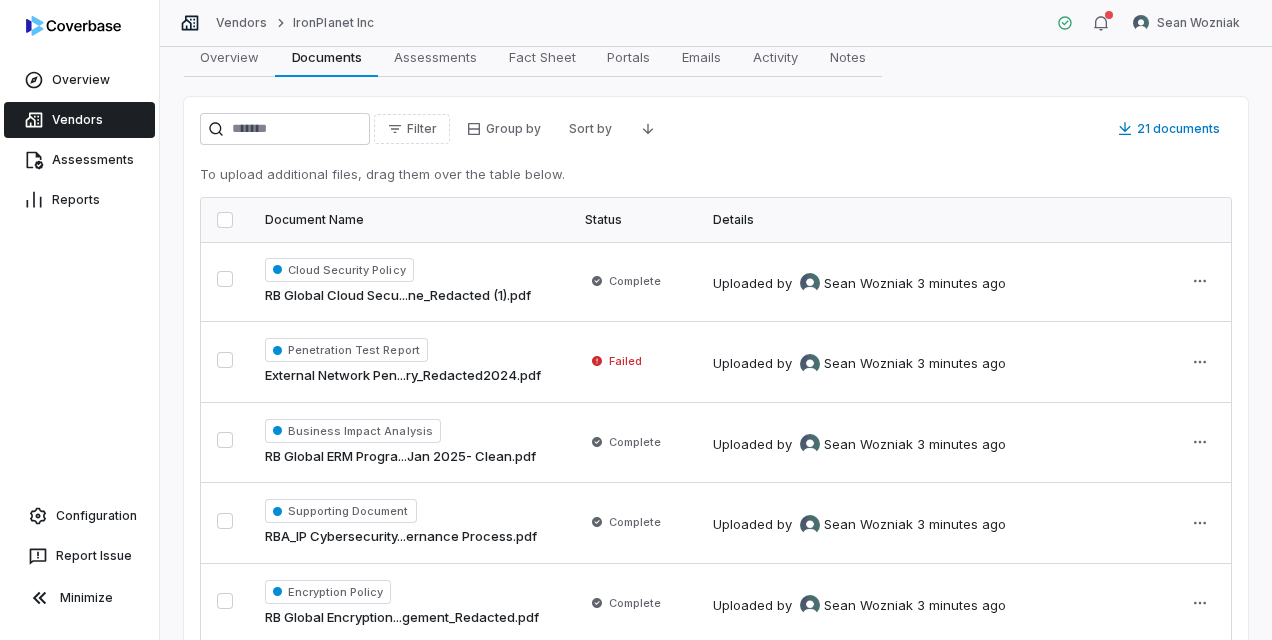 scroll, scrollTop: 0, scrollLeft: 0, axis: both 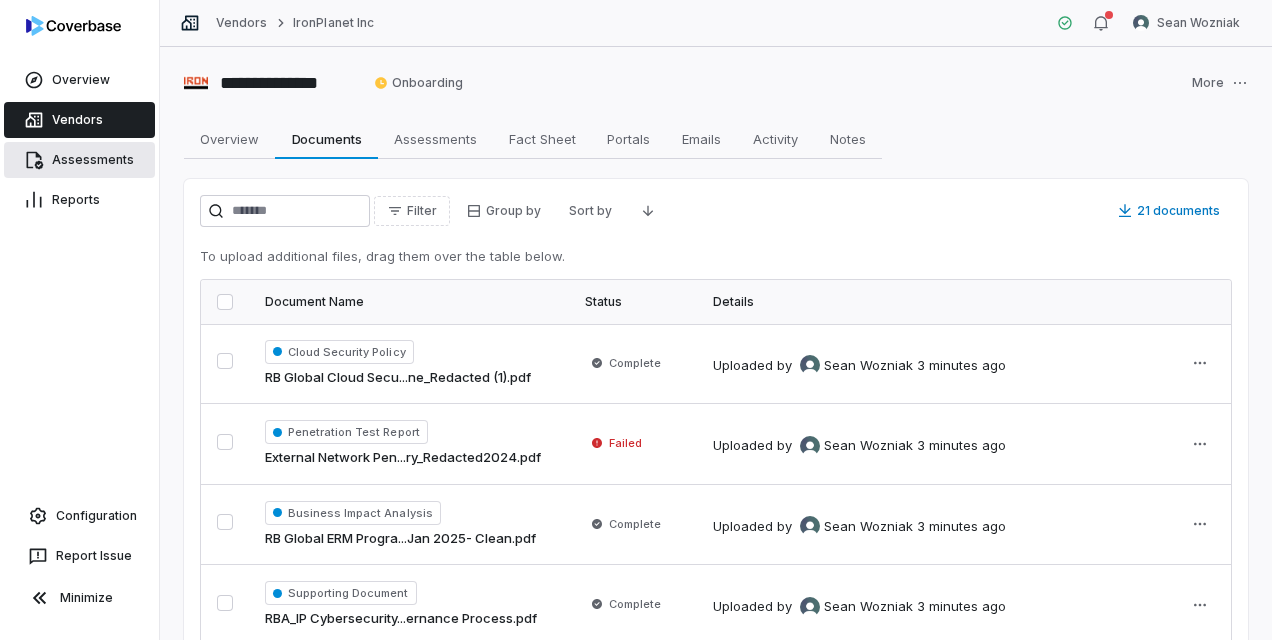 click on "Assessments" at bounding box center (79, 160) 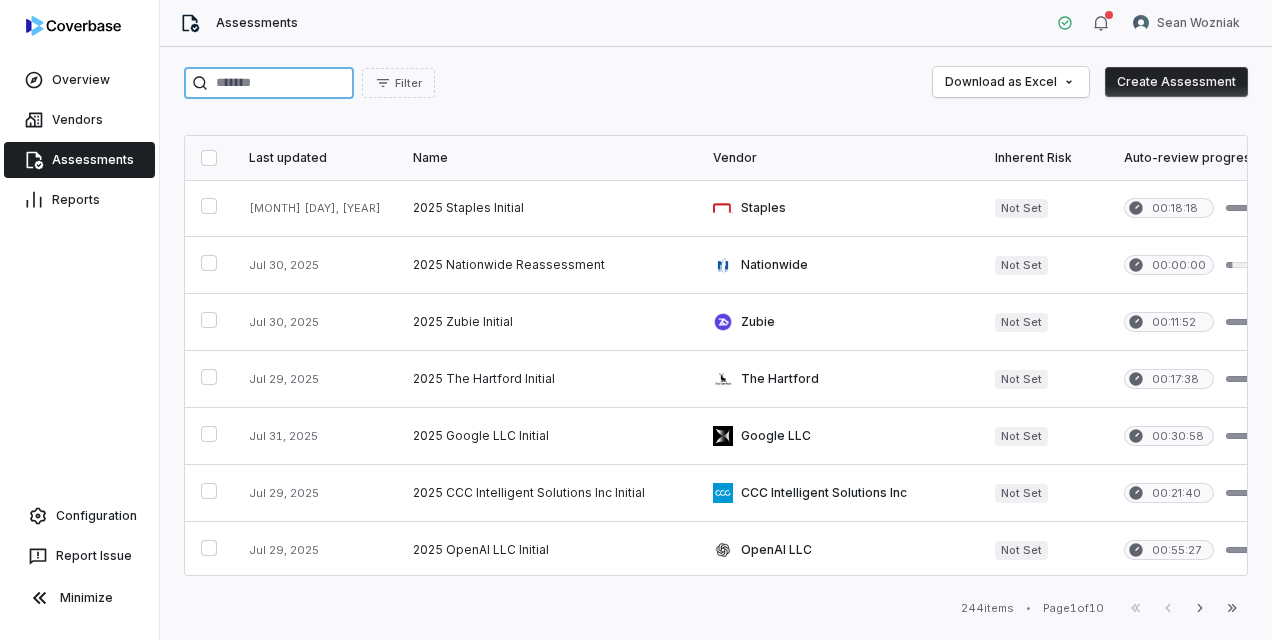 click at bounding box center (269, 83) 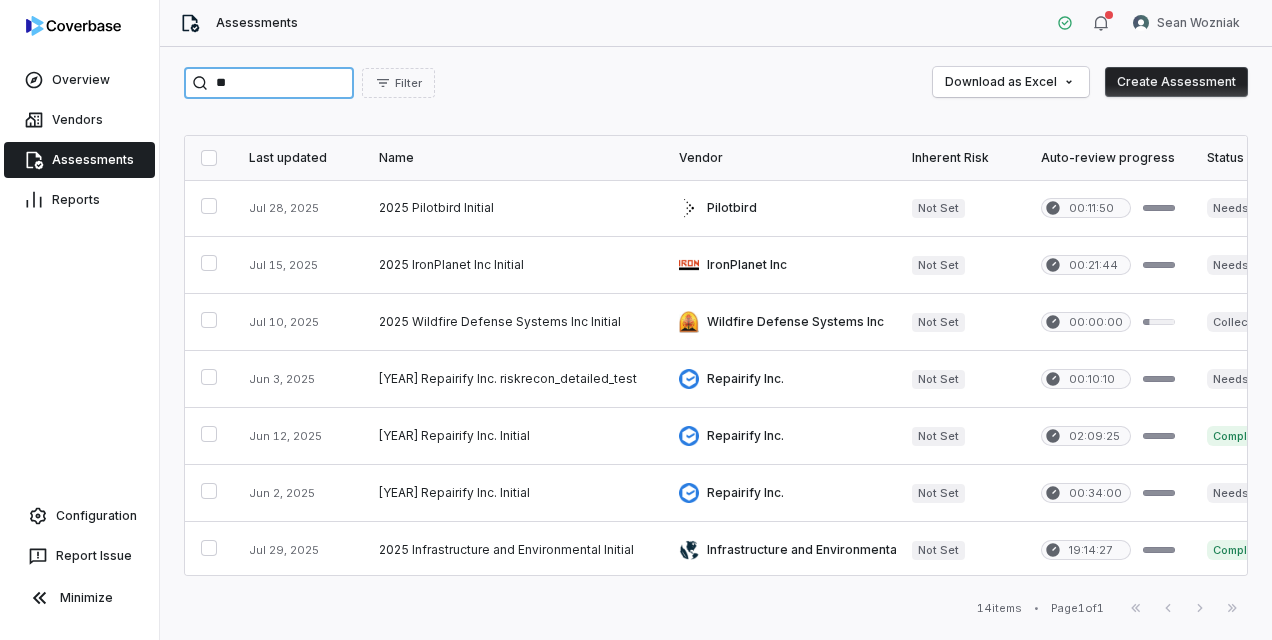 type on "**" 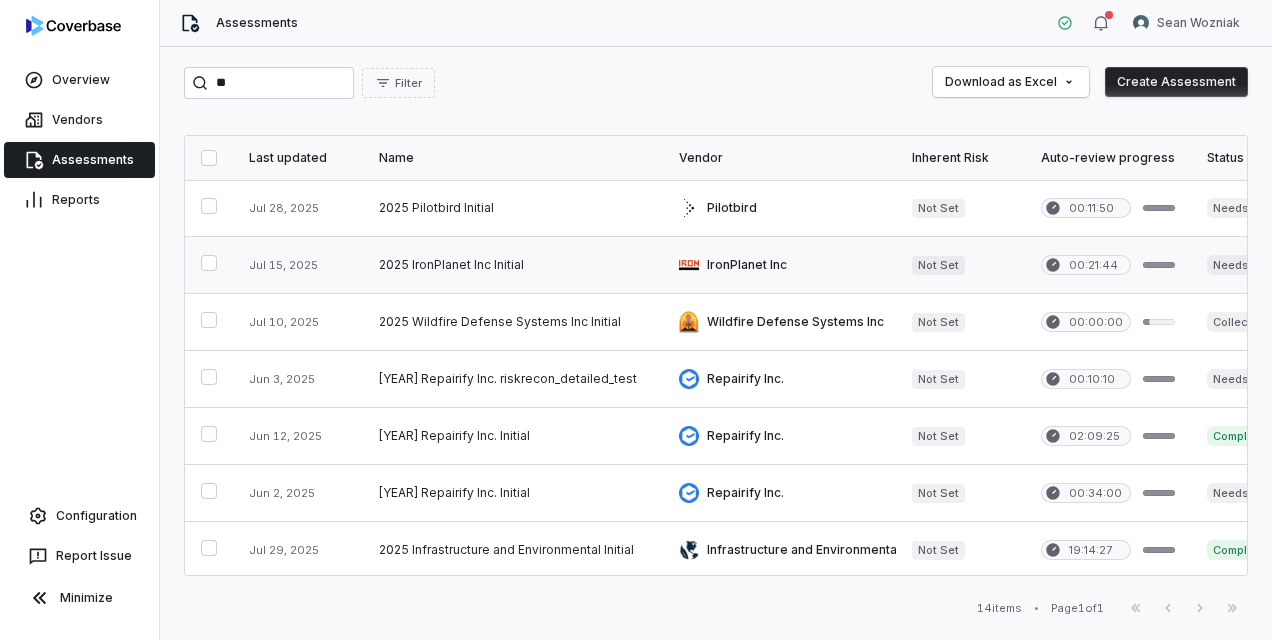 click at bounding box center (513, 265) 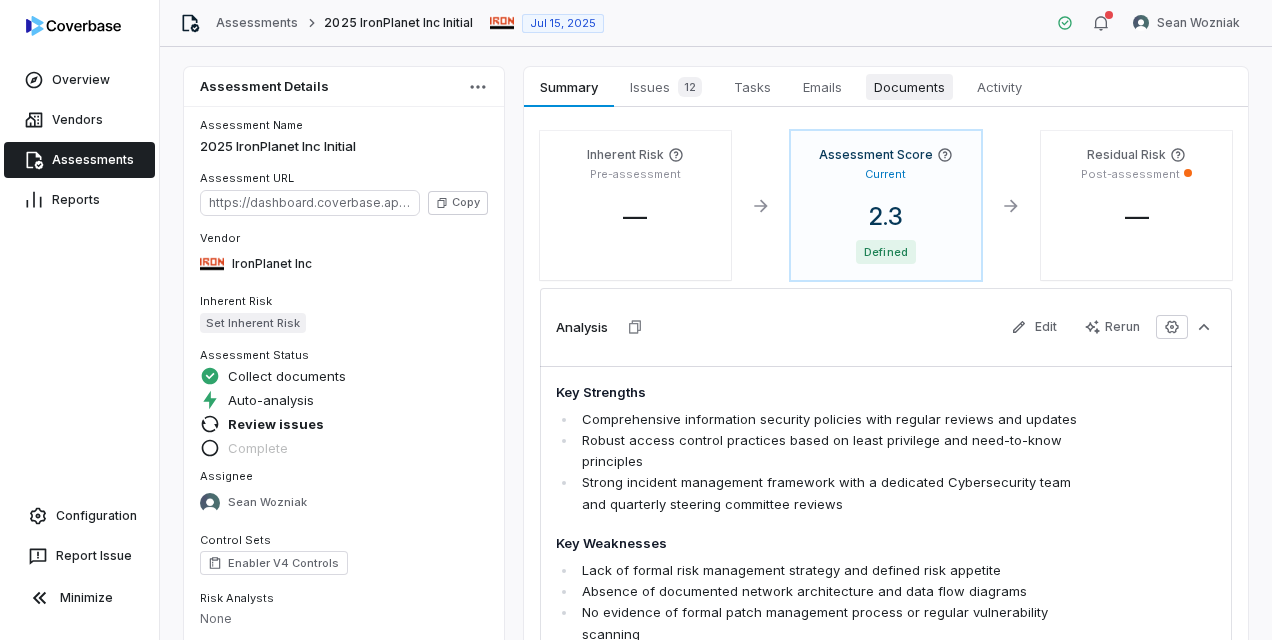 click on "Documents" at bounding box center (909, 87) 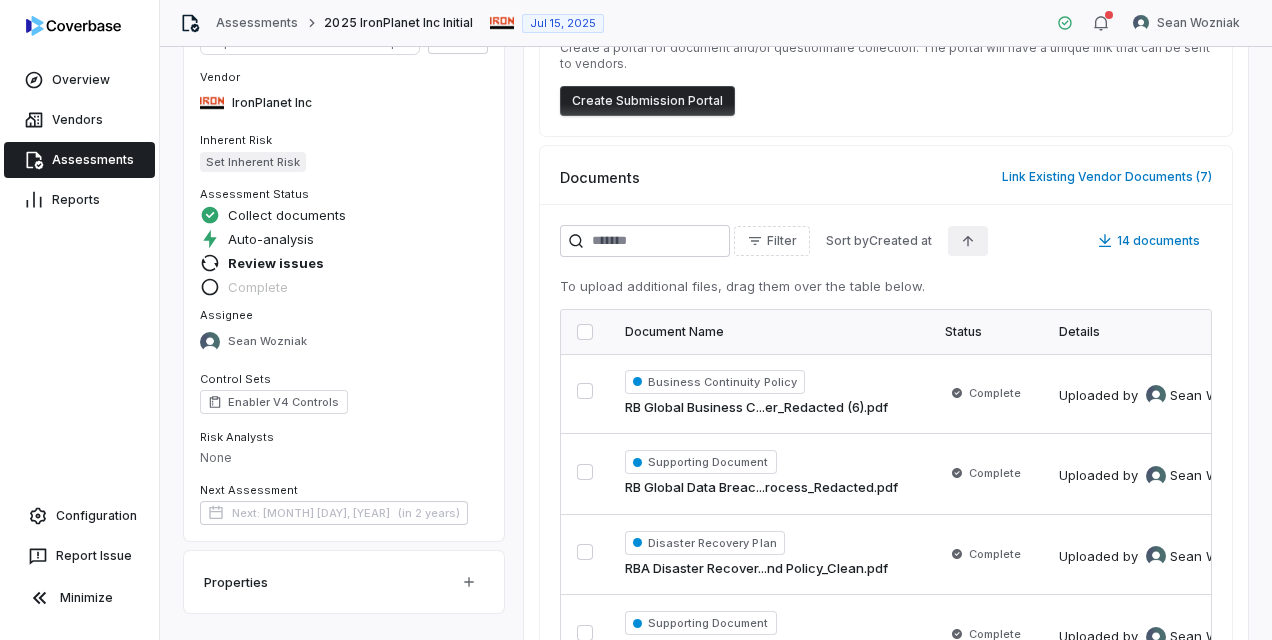 scroll, scrollTop: 0, scrollLeft: 0, axis: both 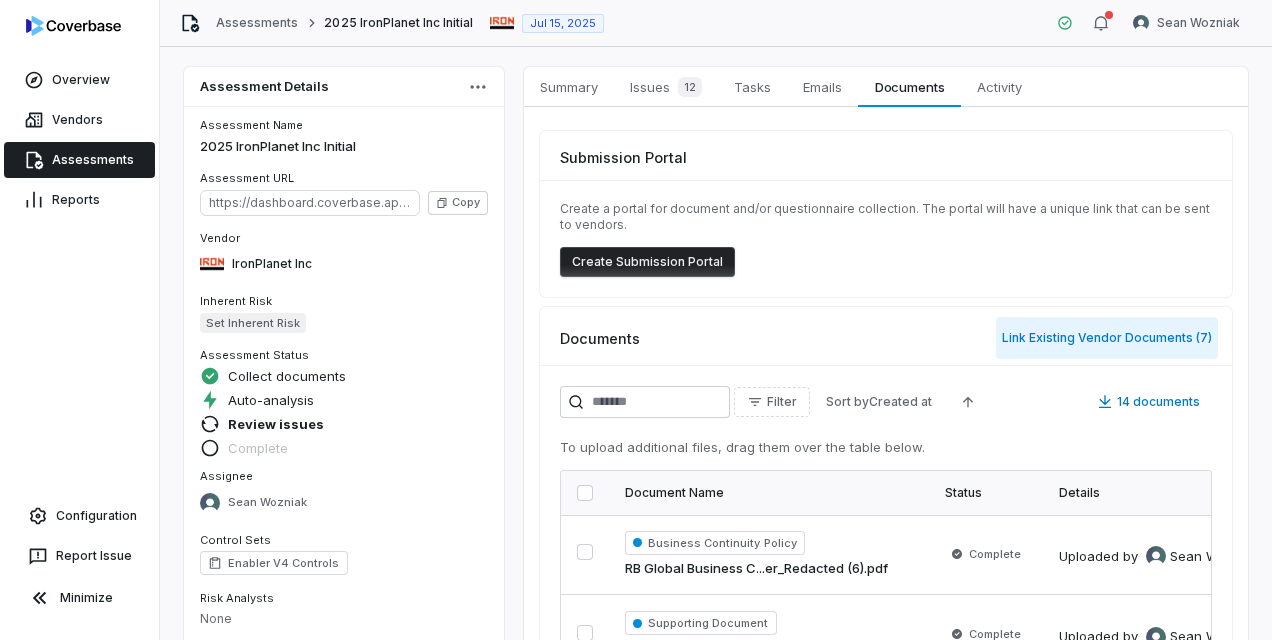 click on "Link Existing Vendor Documents ( 7 )" at bounding box center [1107, 338] 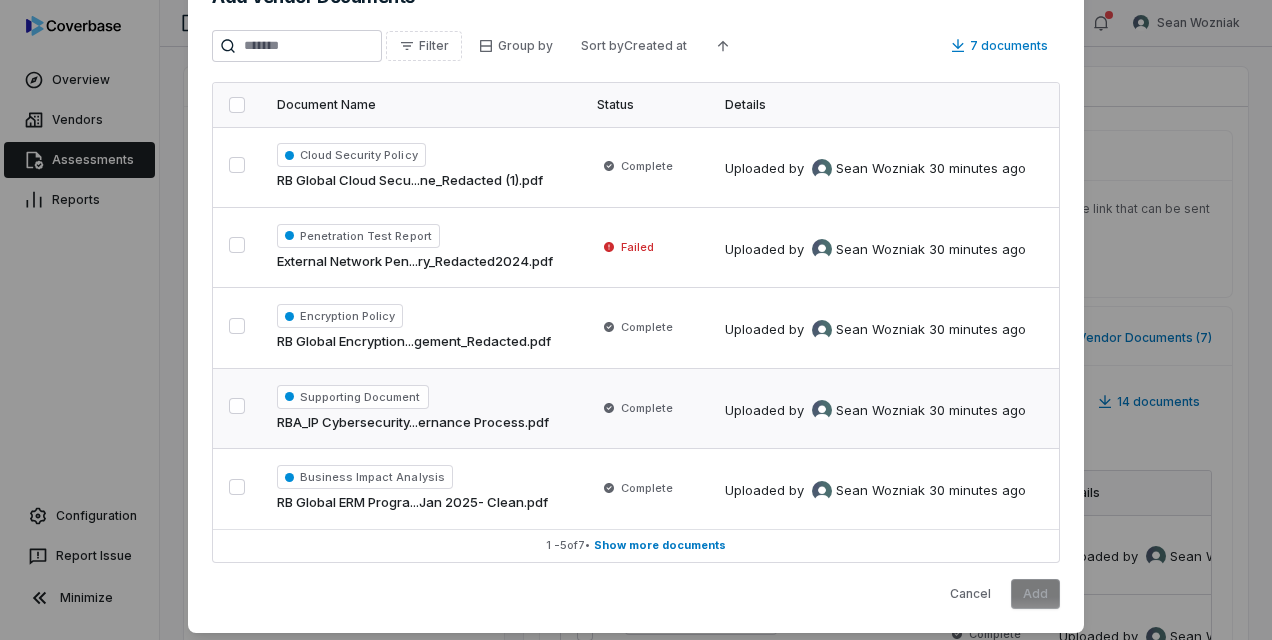 scroll, scrollTop: 96, scrollLeft: 0, axis: vertical 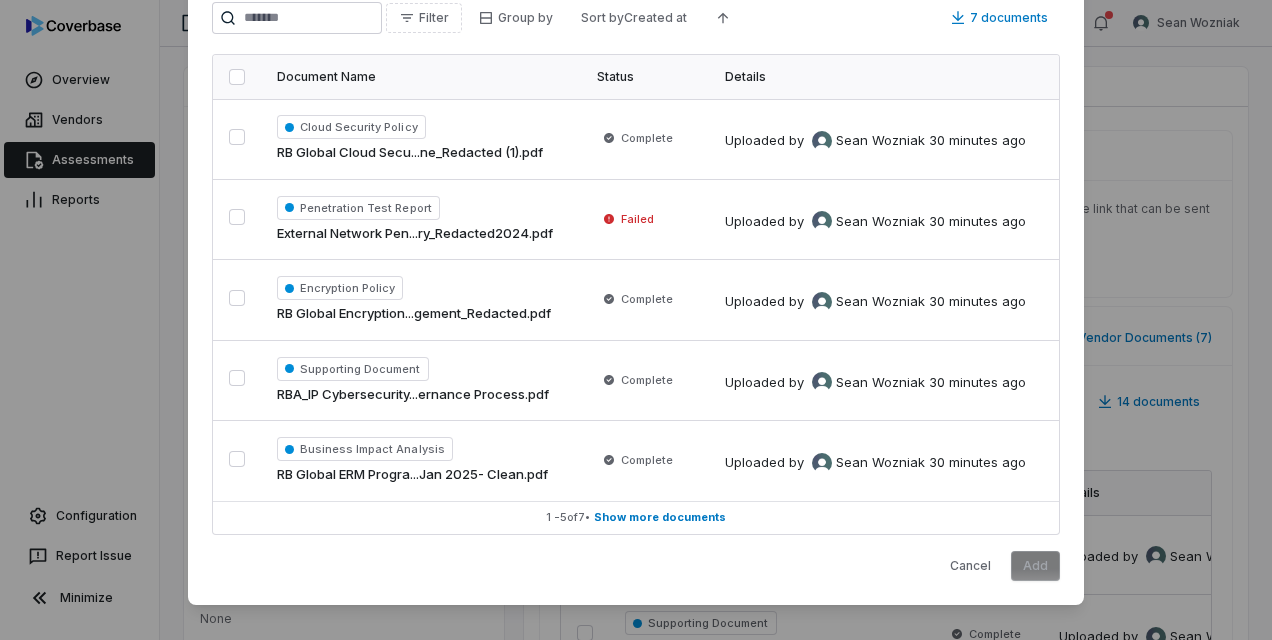 click on "Cancel Add" at bounding box center [636, 566] 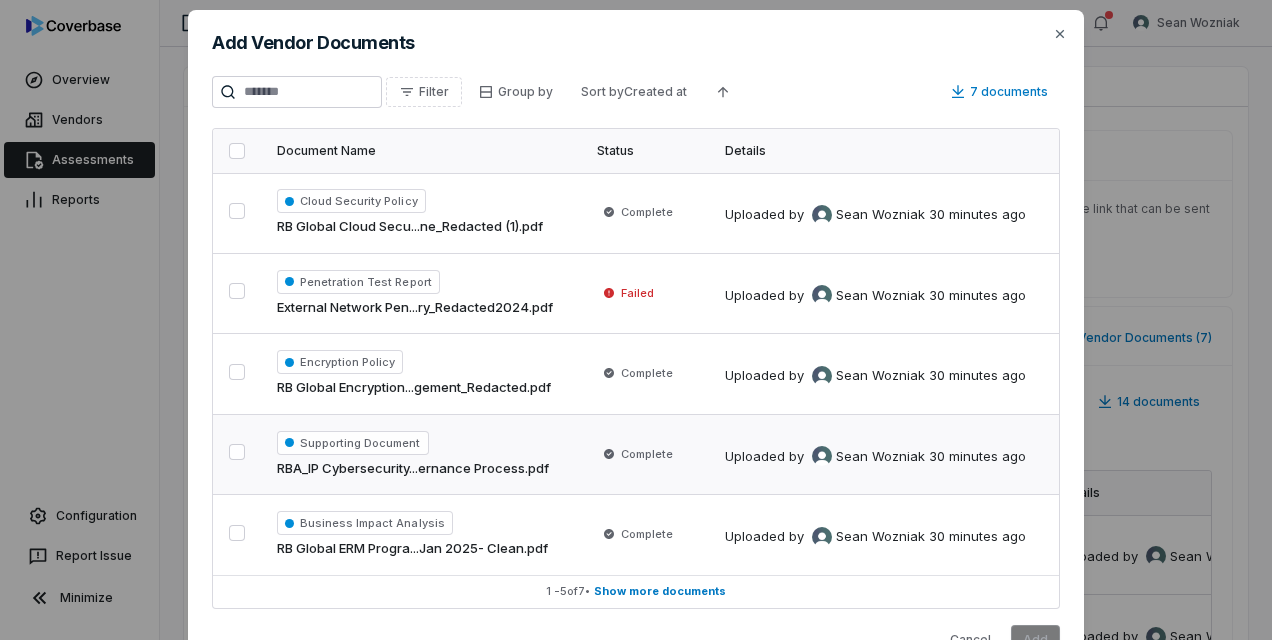scroll, scrollTop: 0, scrollLeft: 0, axis: both 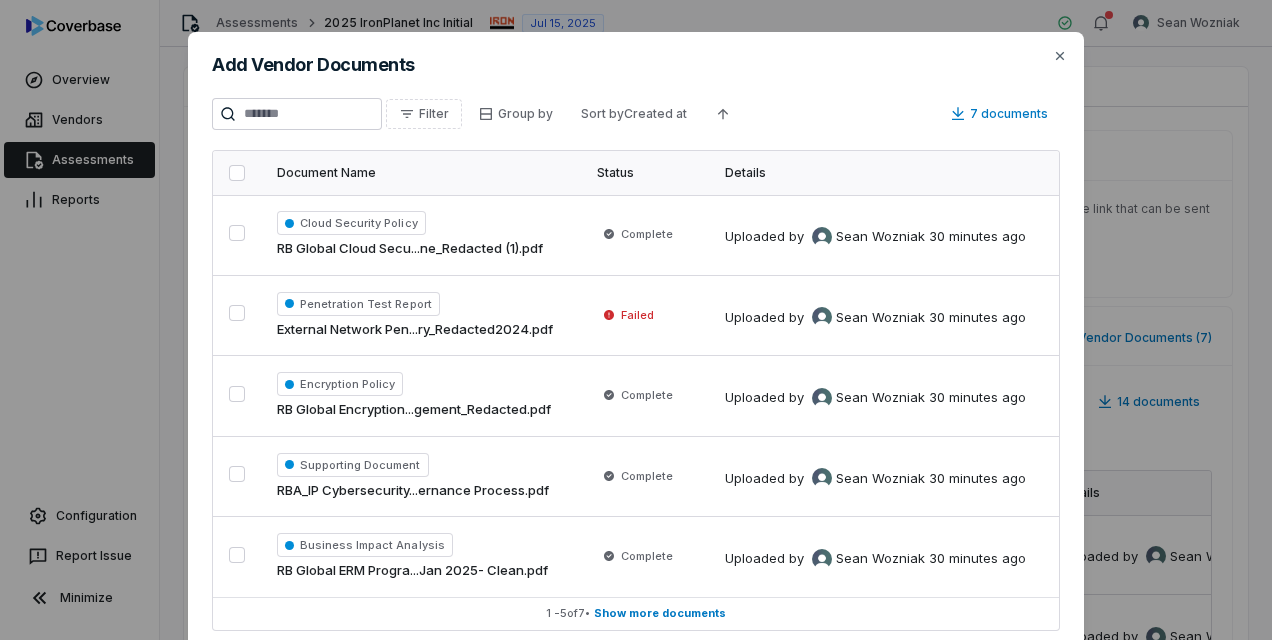 click at bounding box center [237, 173] 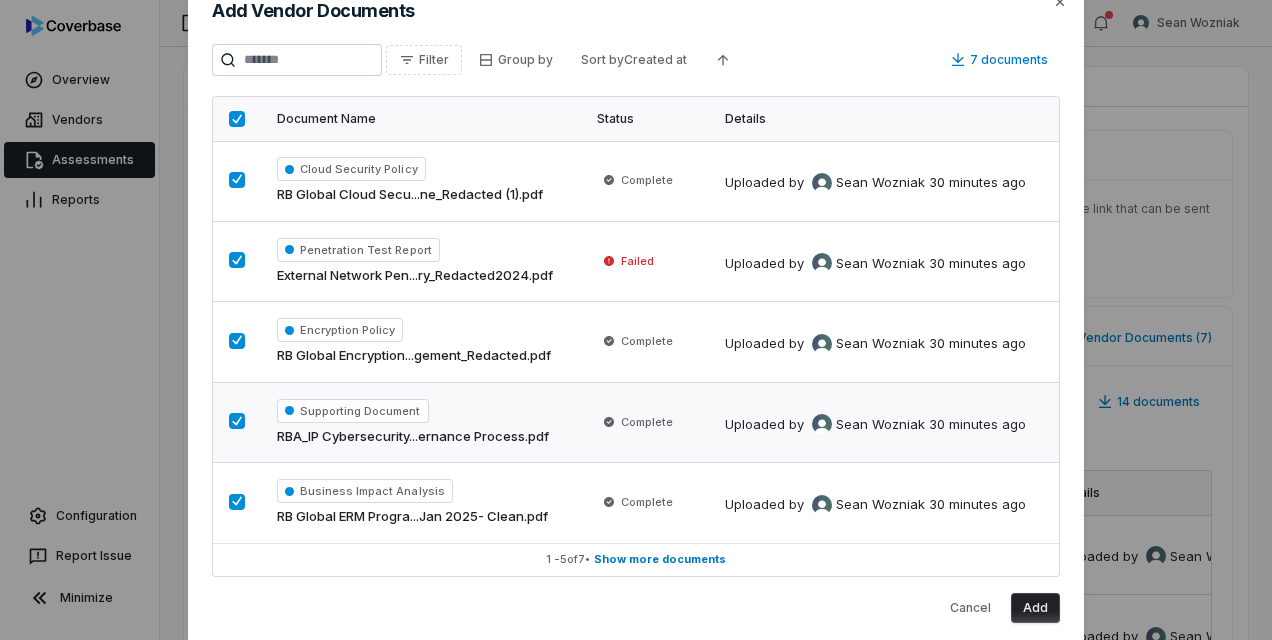 scroll, scrollTop: 96, scrollLeft: 0, axis: vertical 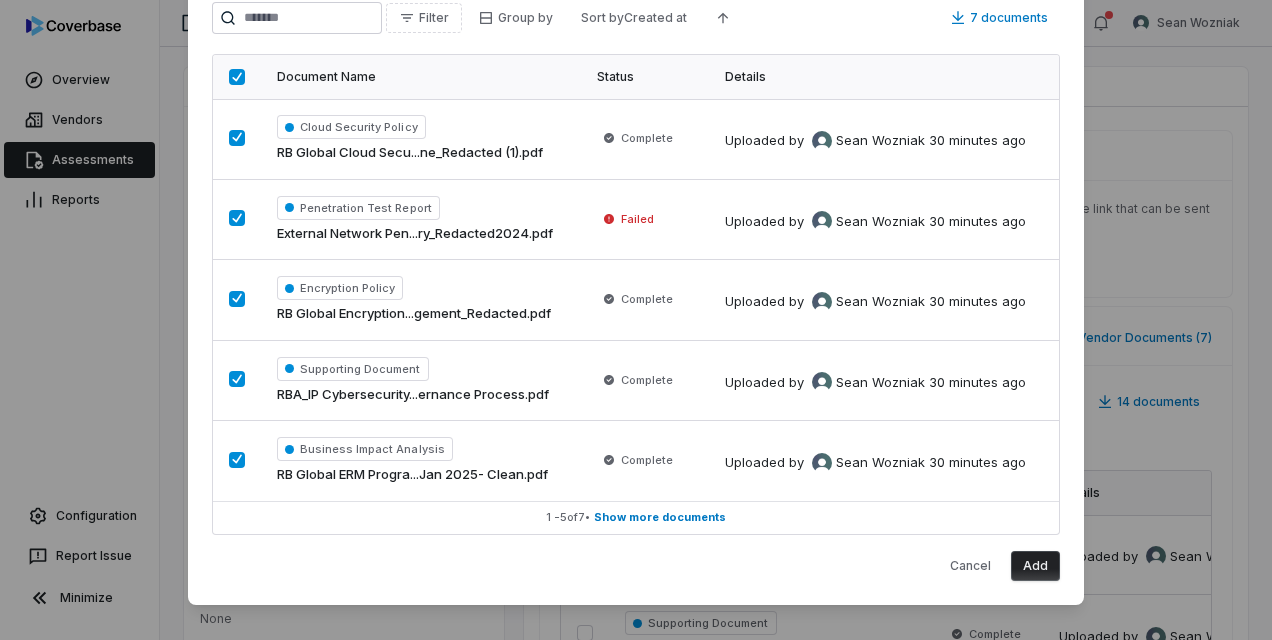 click on "Add" at bounding box center (1035, 566) 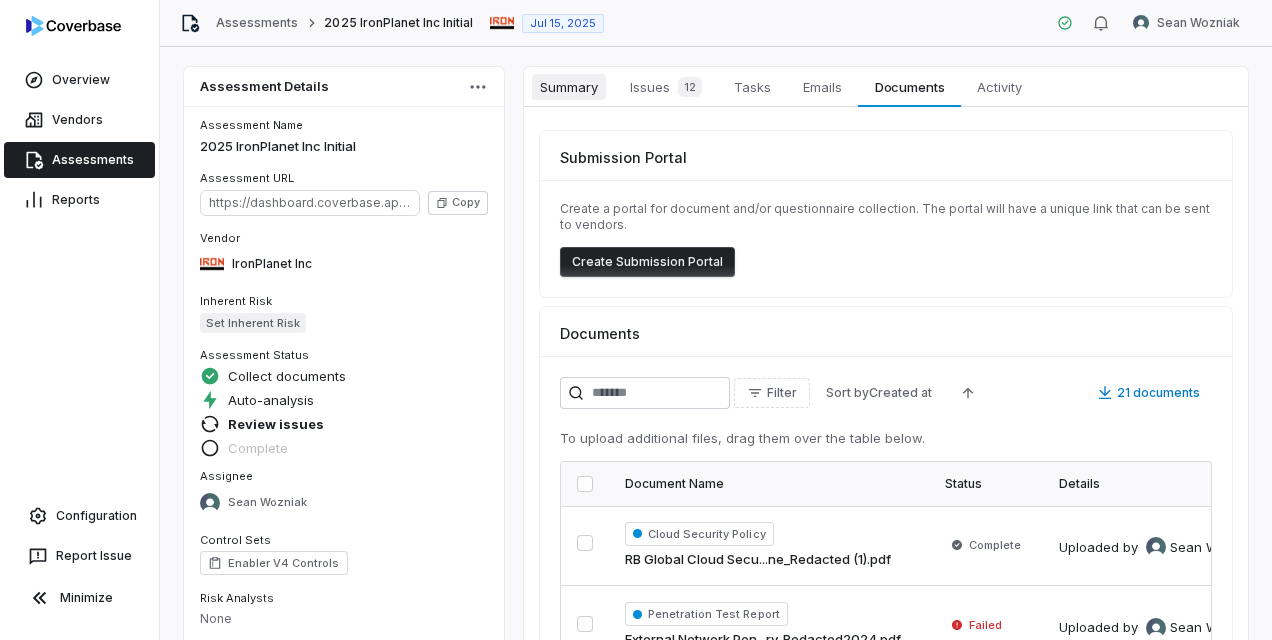 click on "Summary" at bounding box center [569, 87] 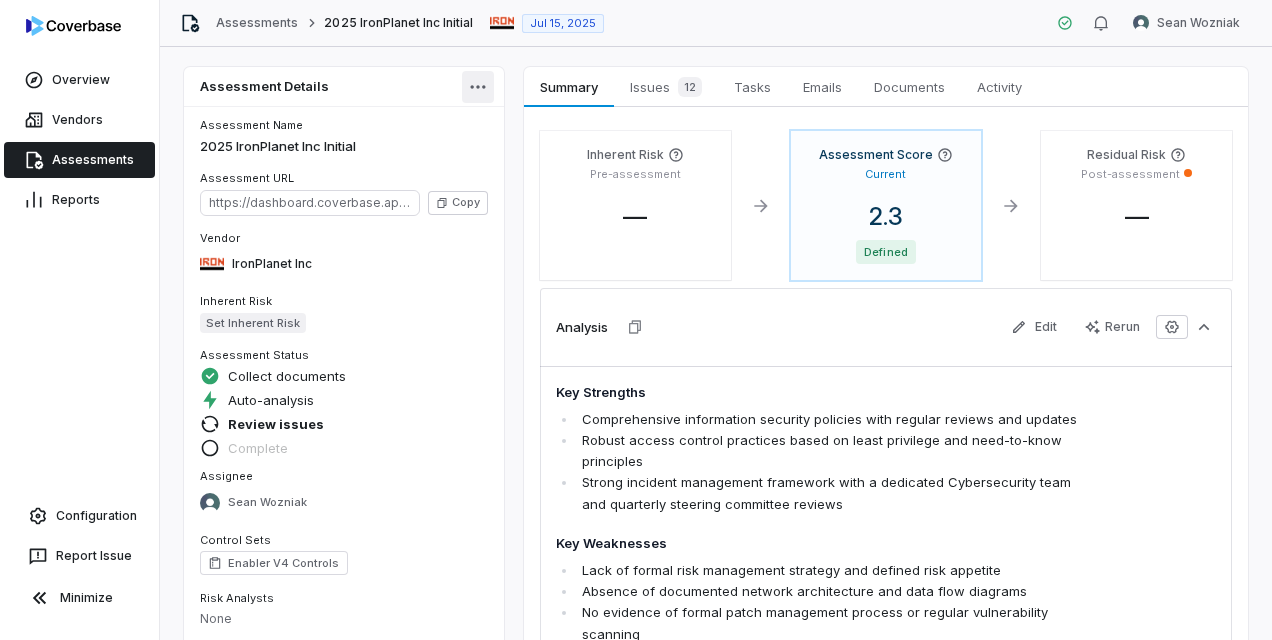 click on "Overview Vendors Assessments Reports Configuration Report Issue Minimize Assessments [YEAR] IronPlanet Inc Initial [MONTH] [DAY], [YEAR] [FIRST] [LAST] Assessment Details Assessment Name [YEAR] IronPlanet Inc Initial Assessment URL  https://dashboard.coverbase.app/assessments/cbqsrw_888ed690624d44df9eddb12fbc6cffb7 Copy Vendor IronPlanet Inc Inherent Risk Set Inherent Risk Assessment Status Collect documents Auto-analysis Review issues Complete Assignee [FIRST] [LAST] Control Sets Enabler V4 Controls Risk Analysts None Next Assessment Next: [MONTH] [DAY], [YEAR] ( in 2 years ) Properties Summary Summary Issues 12 Issues 12 Tasks Tasks Emails Emails Documents Documents Activity Activity Inherent Risk Pre-assessment — Assessment Score Current 2.3 Defined Residual Risk Post-assessment — Analysis Edit Rerun Key Strengths
Comprehensive information security policies with regular reviews and updates
Robust access control practices based on least privilege and need-to-know principles
Key Weaknesses" at bounding box center (636, 320) 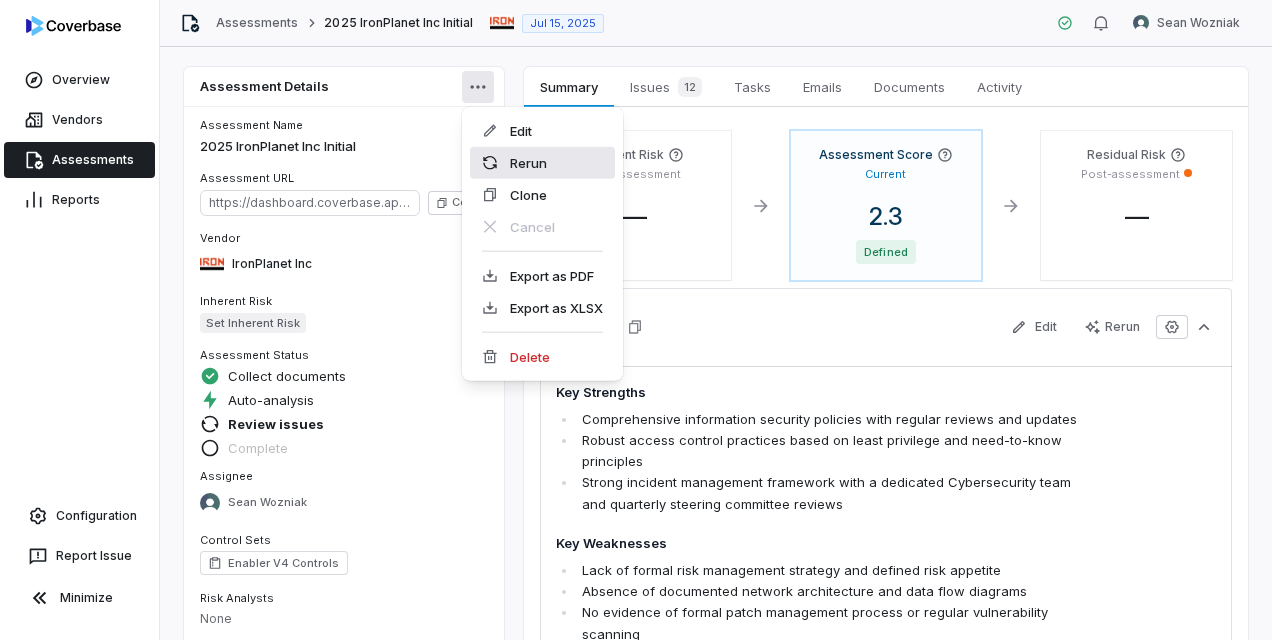 click on "Rerun" at bounding box center [542, 163] 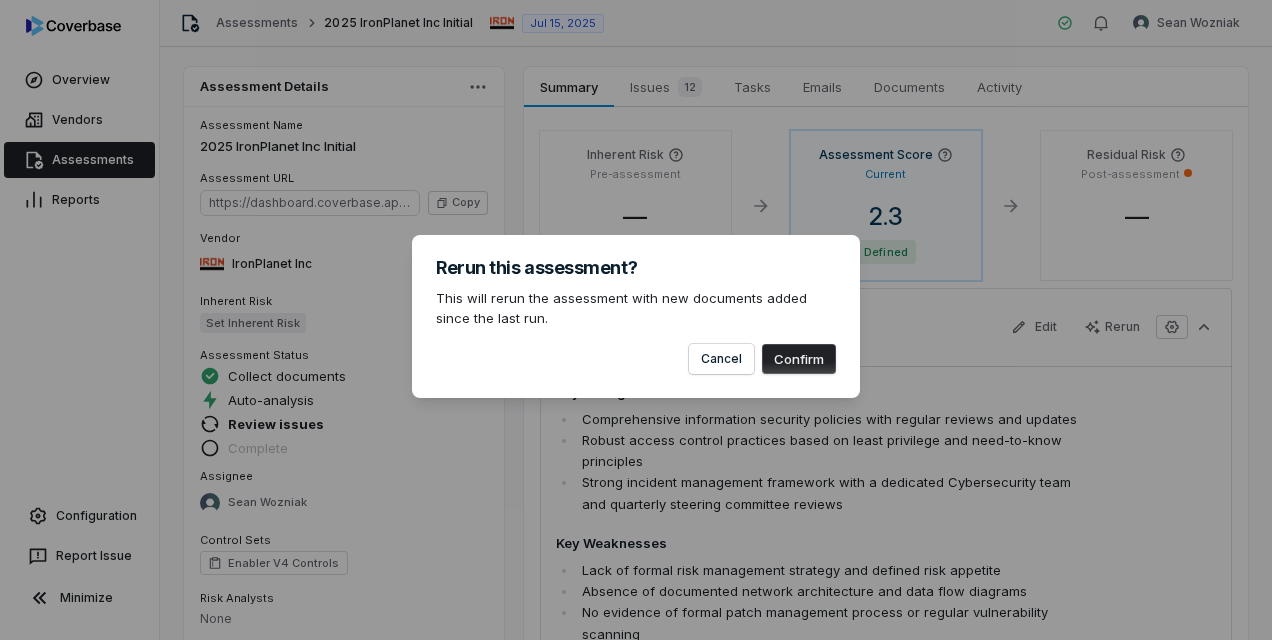 click on "Confirm" at bounding box center (799, 359) 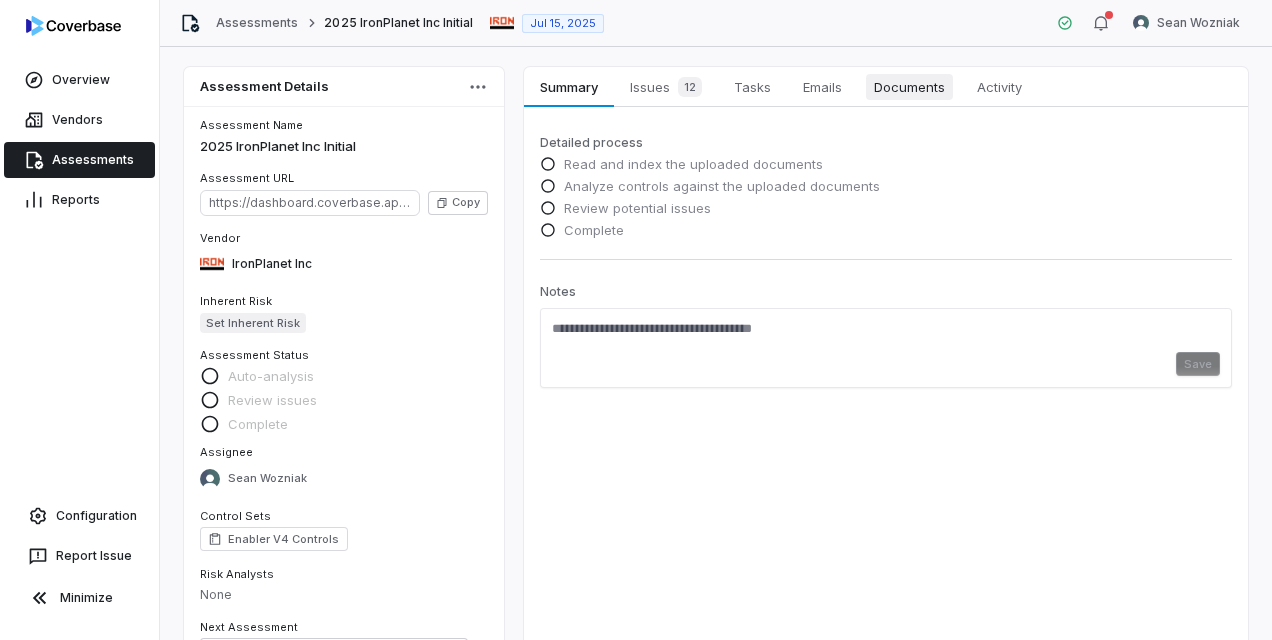 click on "Documents" at bounding box center [909, 87] 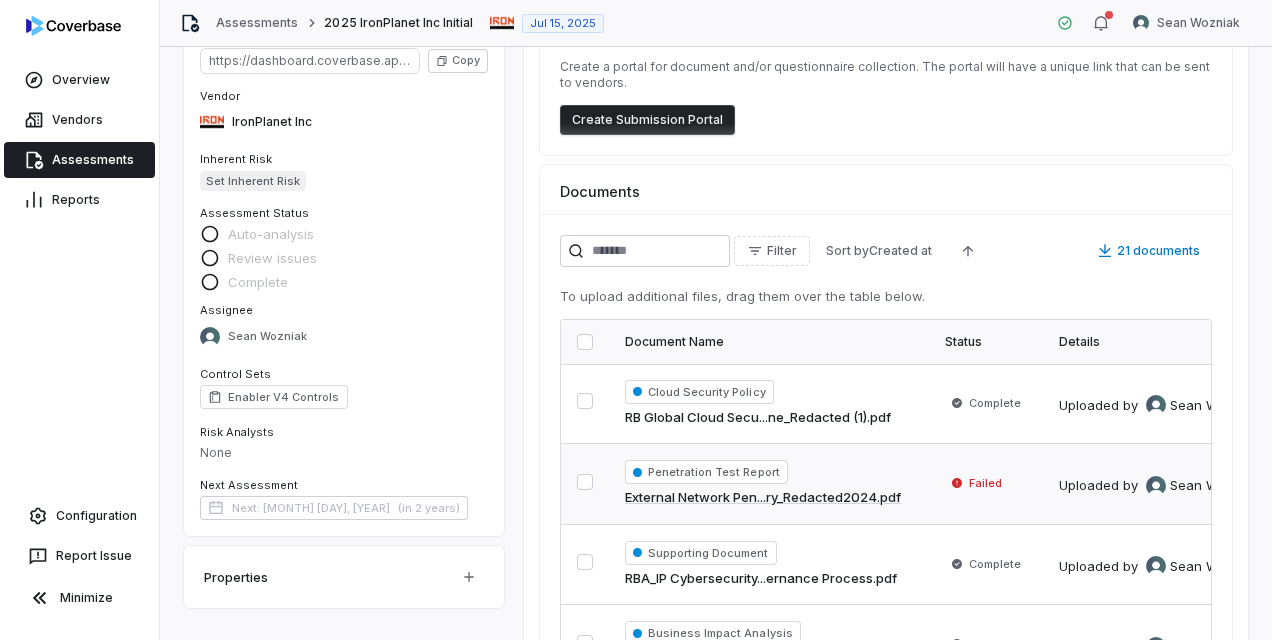 scroll, scrollTop: 372, scrollLeft: 0, axis: vertical 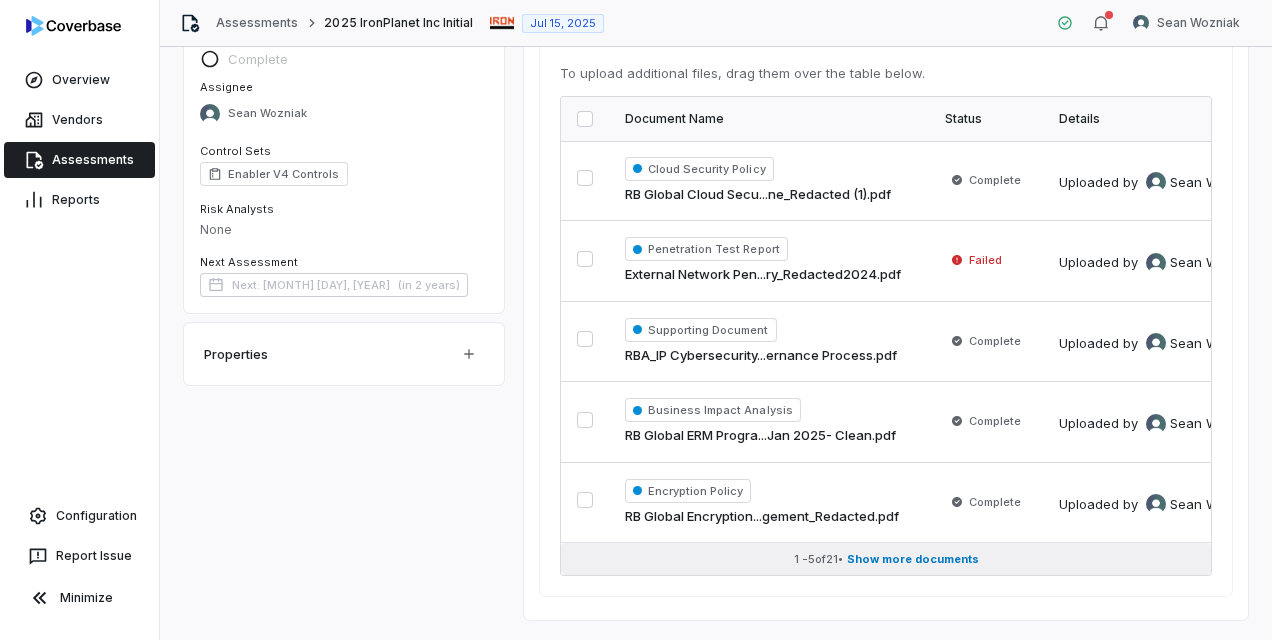 click on "1 -  5  of  21  •   Show more documents" at bounding box center [886, 559] 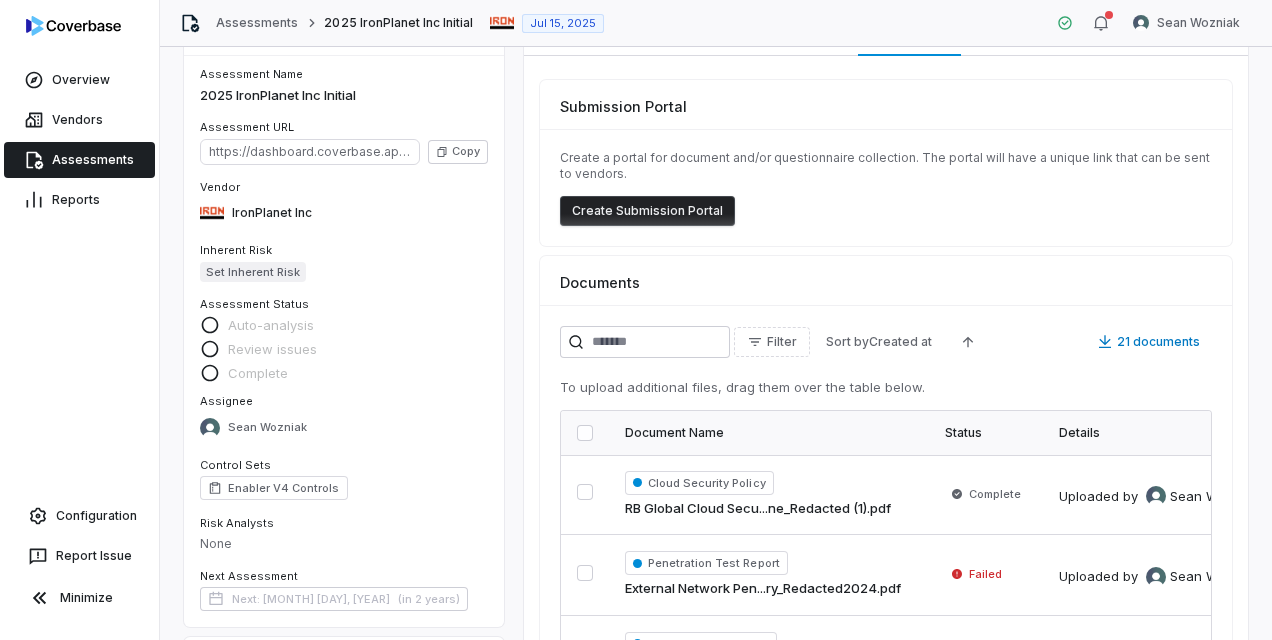 scroll, scrollTop: 0, scrollLeft: 0, axis: both 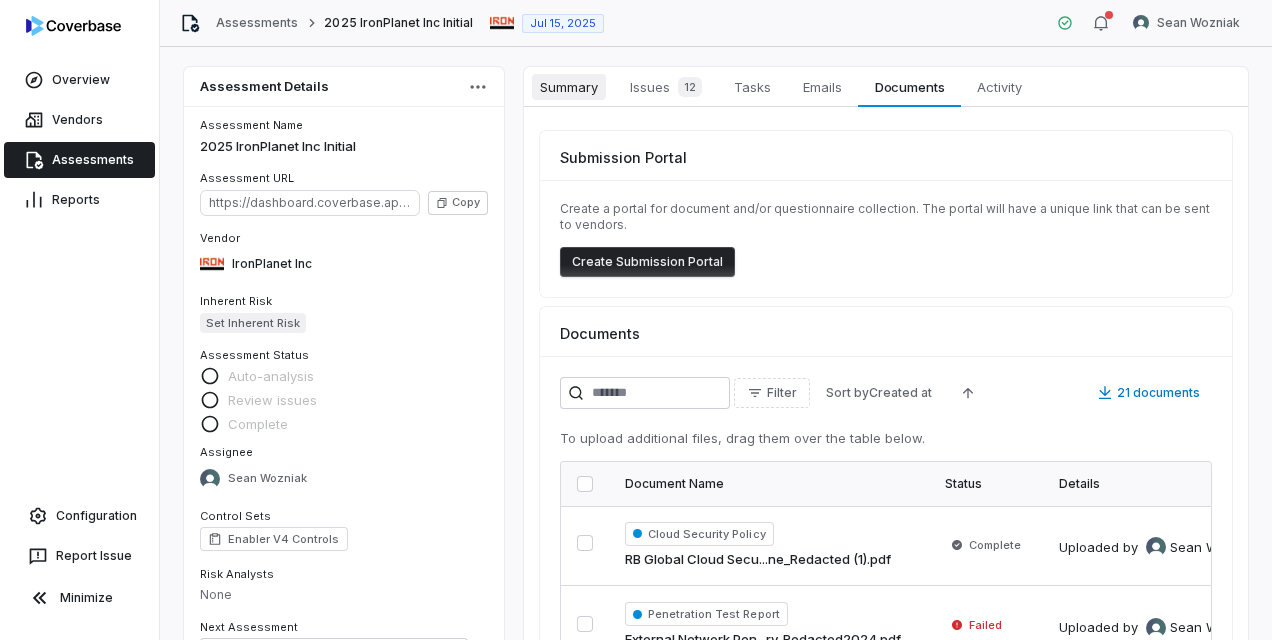 click on "Summary" at bounding box center (569, 87) 